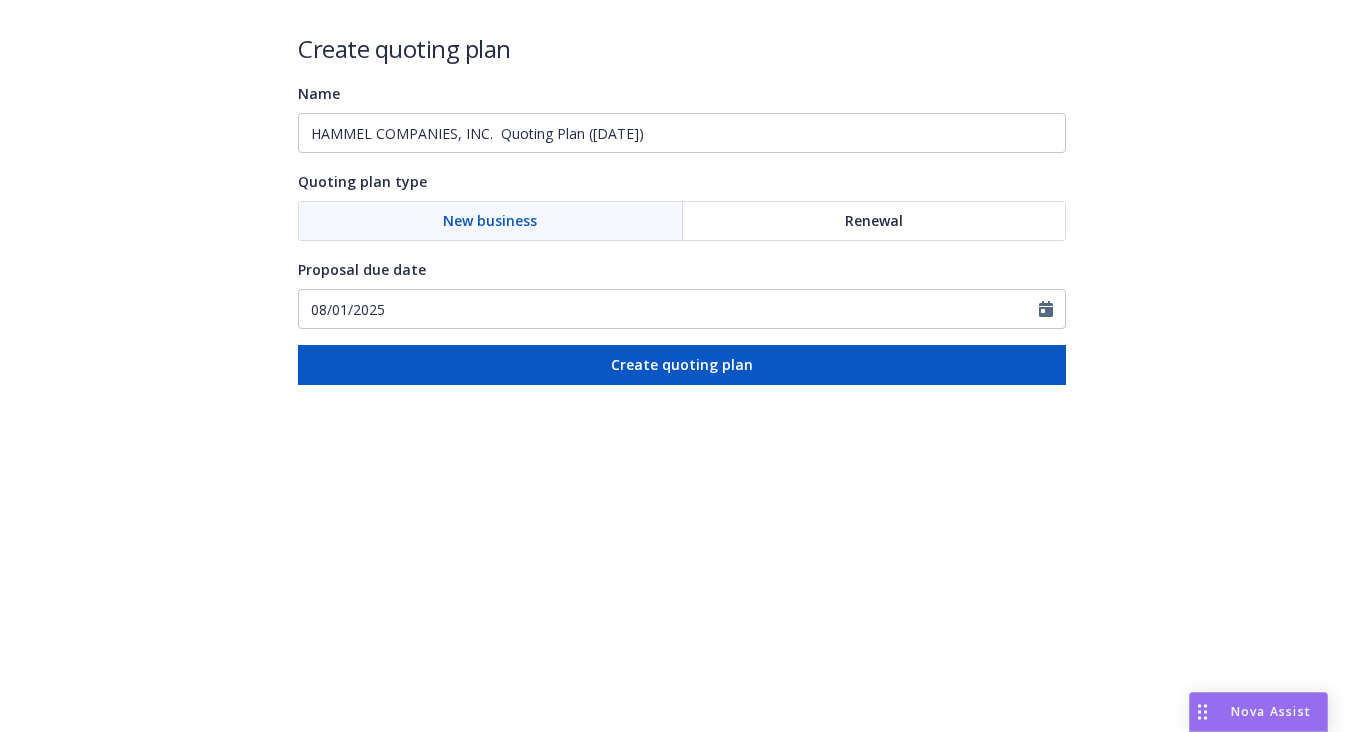 scroll, scrollTop: 0, scrollLeft: 0, axis: both 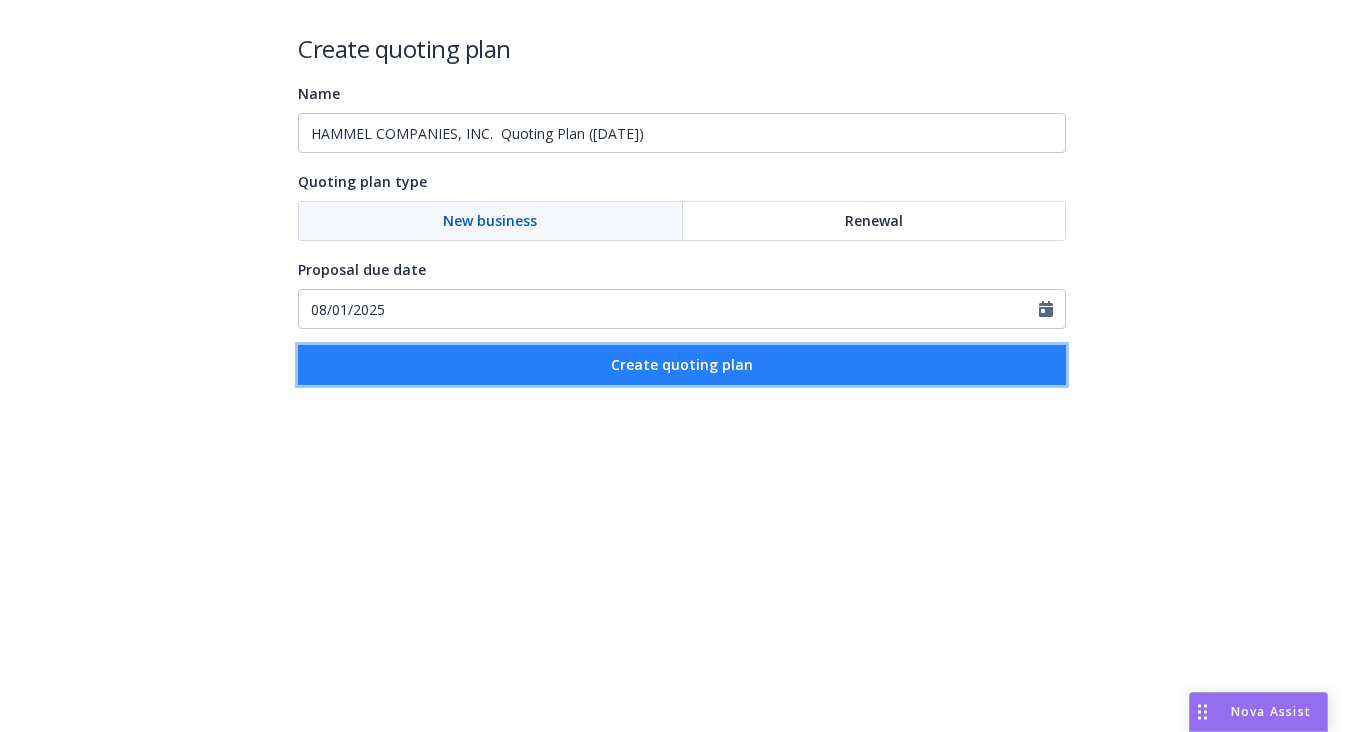 click on "Create quoting plan" at bounding box center [682, 365] 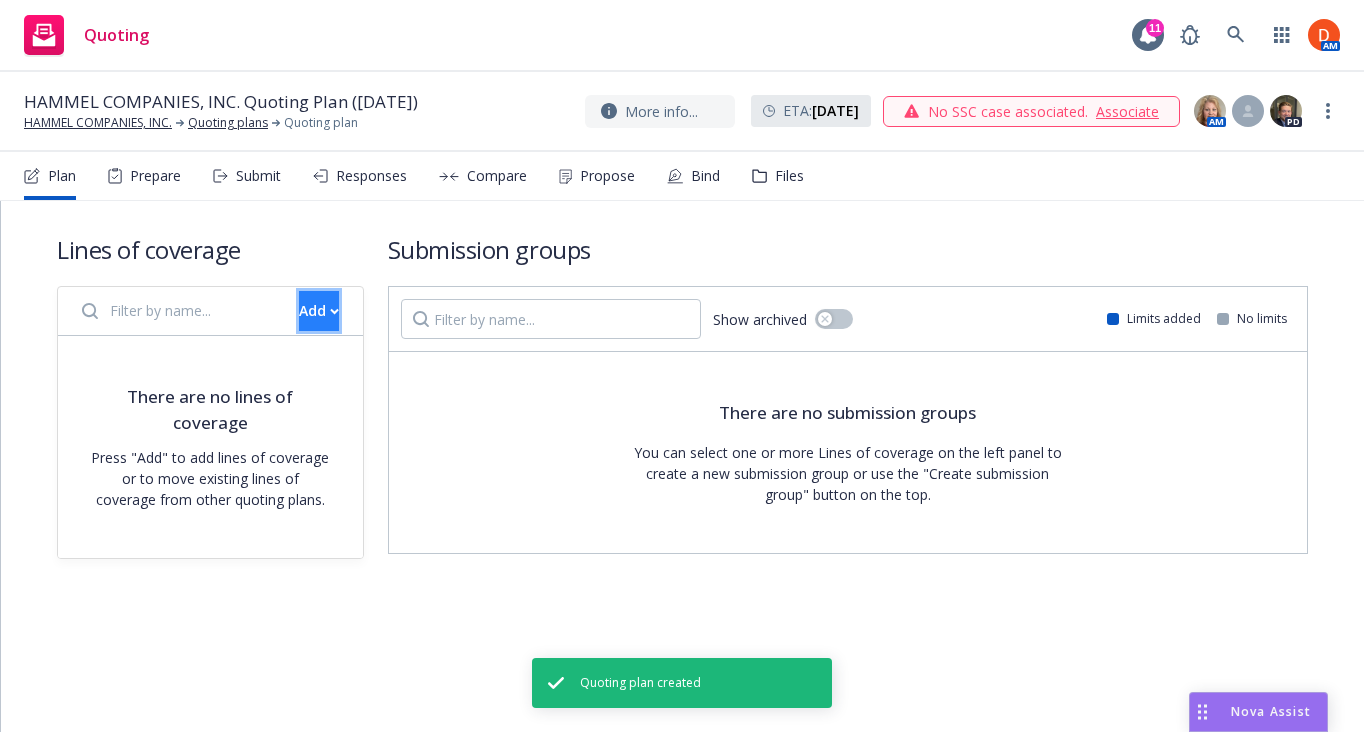click on "Add" at bounding box center (319, 311) 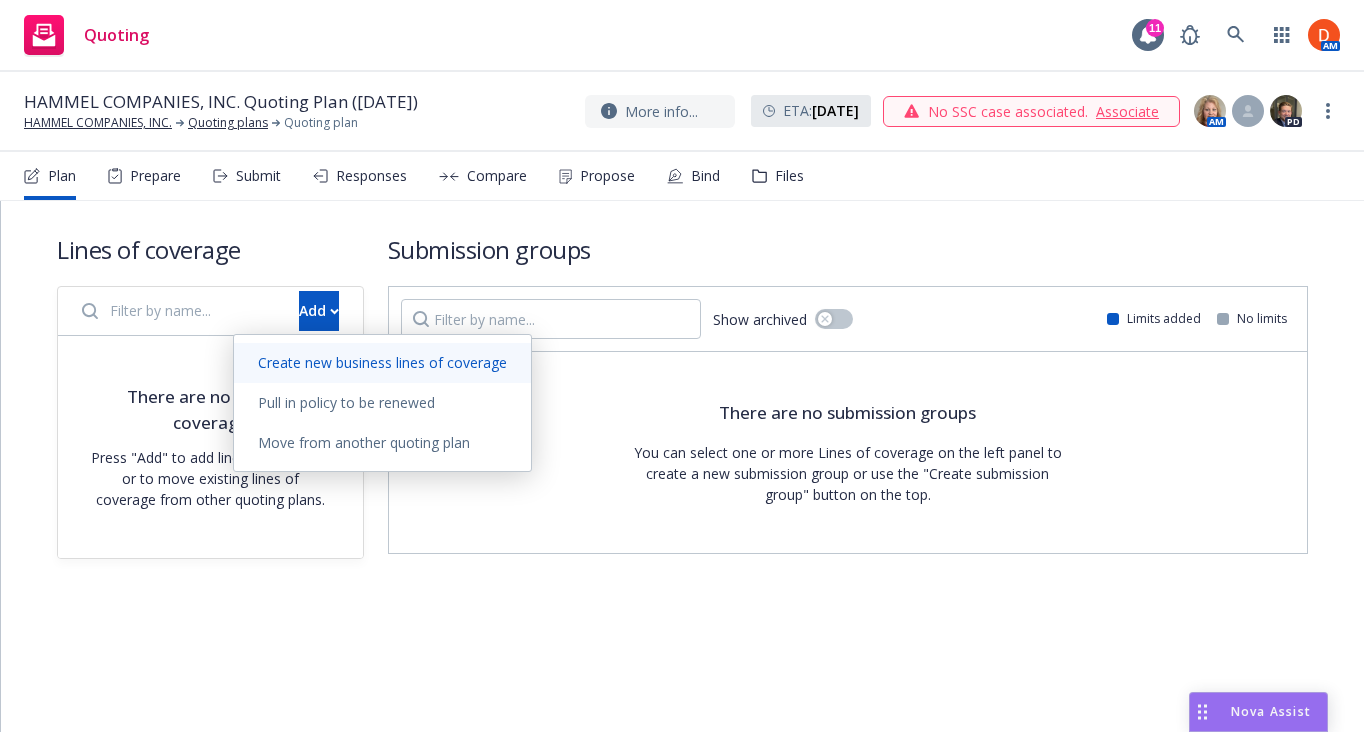 click on "Create new business lines of coverage" at bounding box center [382, 363] 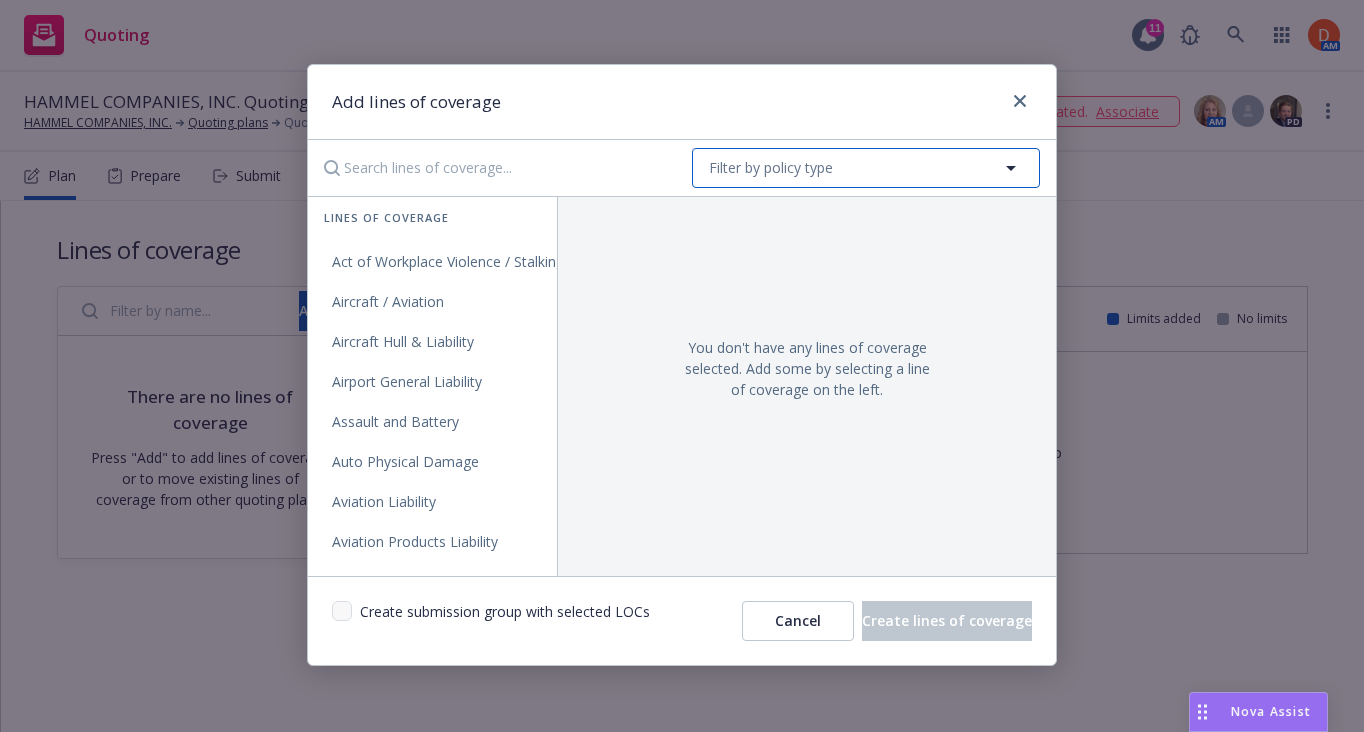 click on "Filter by policy type" at bounding box center [771, 167] 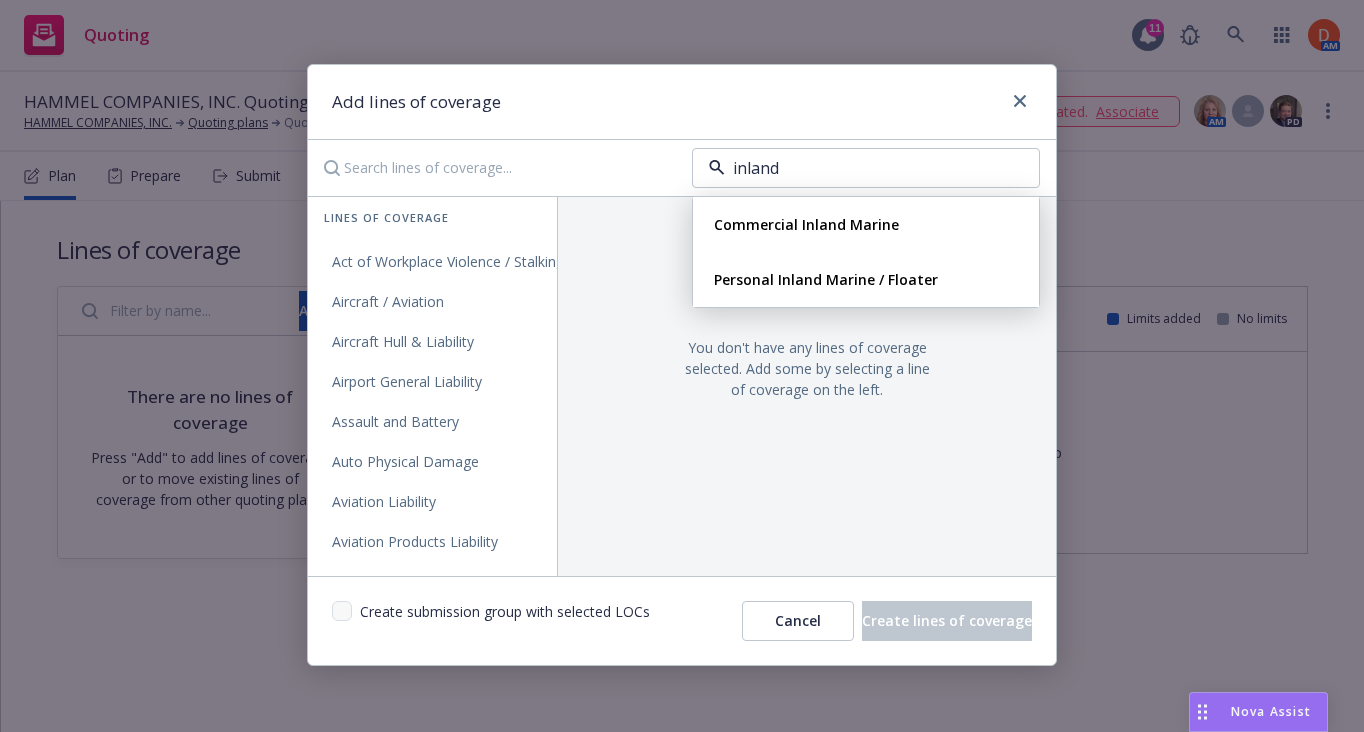 type on "inland" 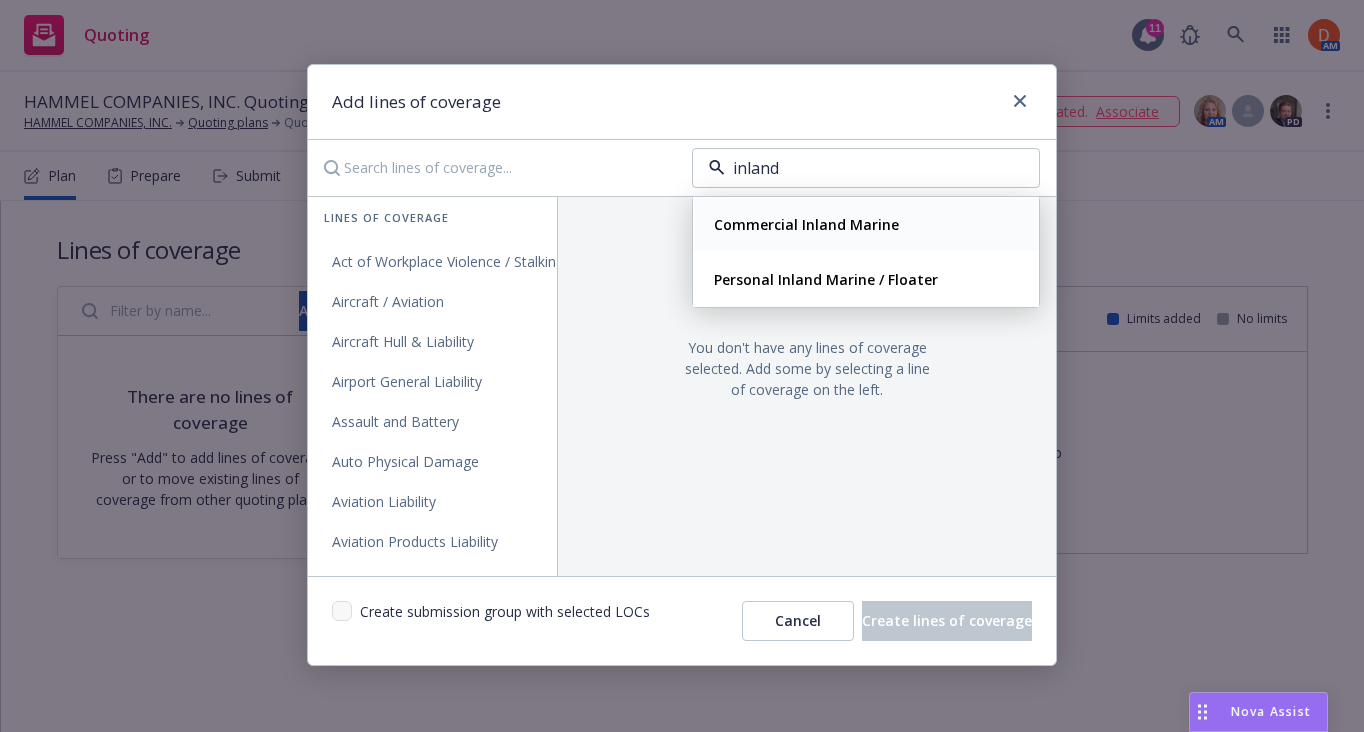 click on "Commercial Inland Marine" at bounding box center (866, 224) 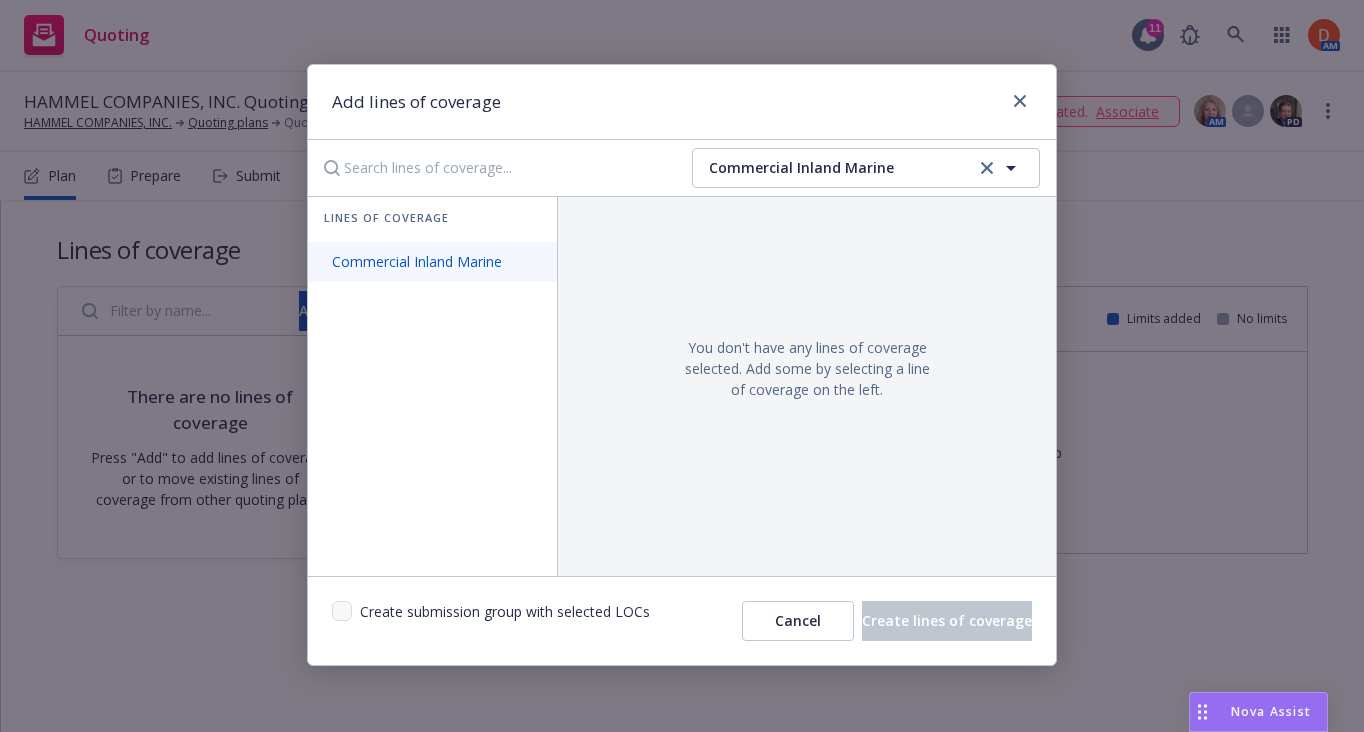 click on "Commercial Inland Marine" at bounding box center [417, 261] 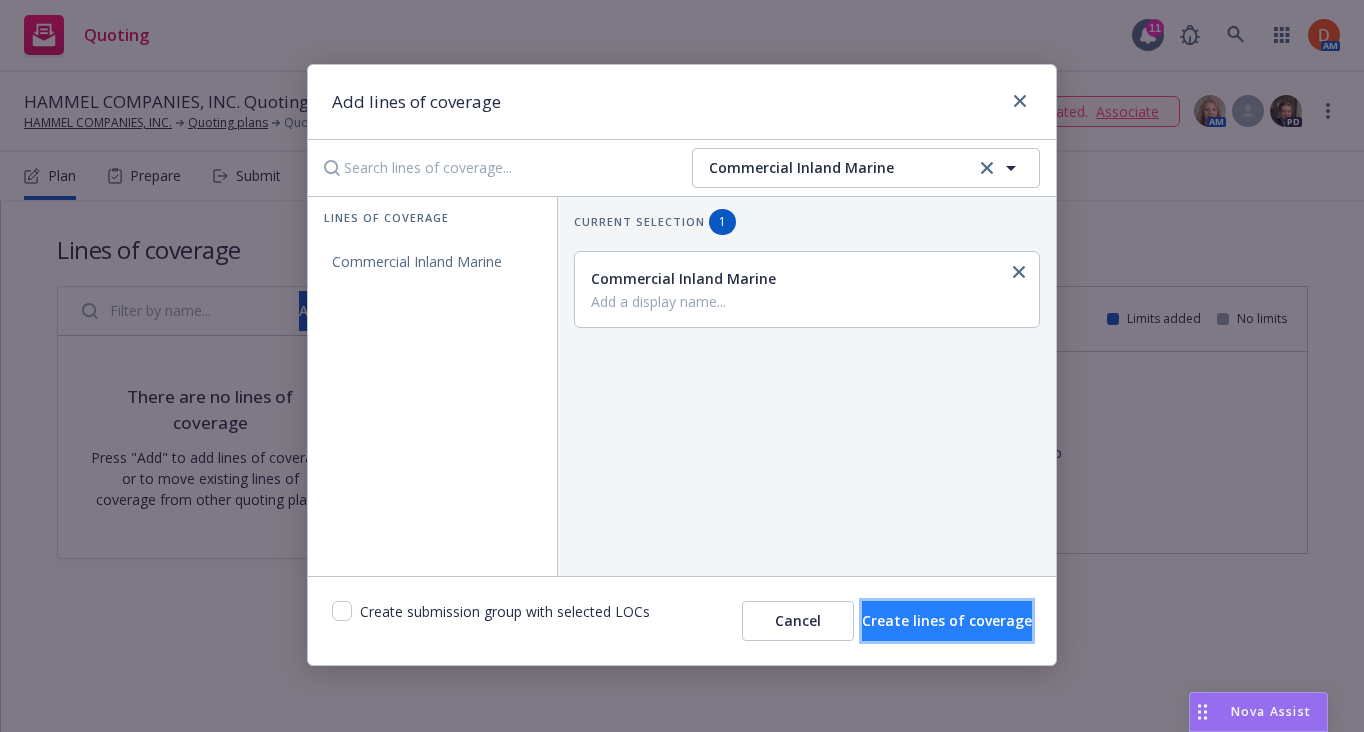 click on "Create lines of coverage" at bounding box center (947, 620) 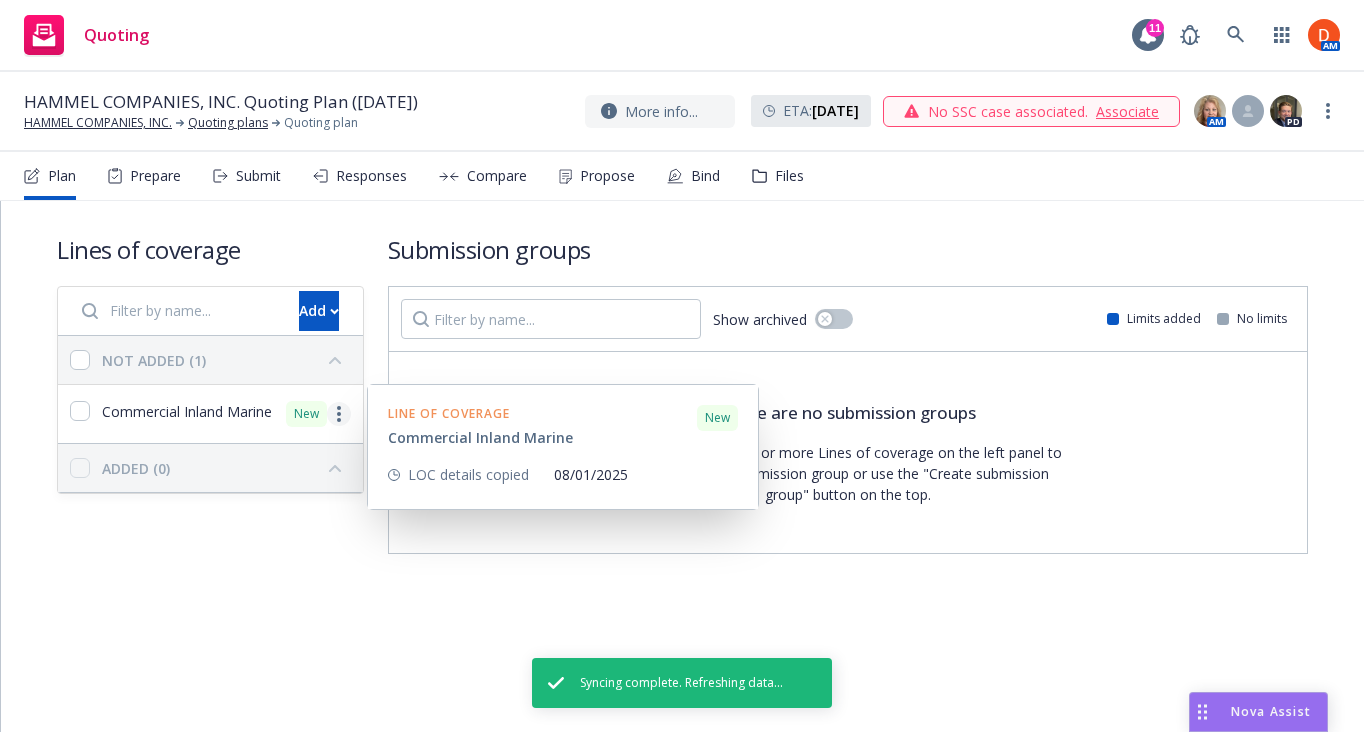 click at bounding box center [339, 414] 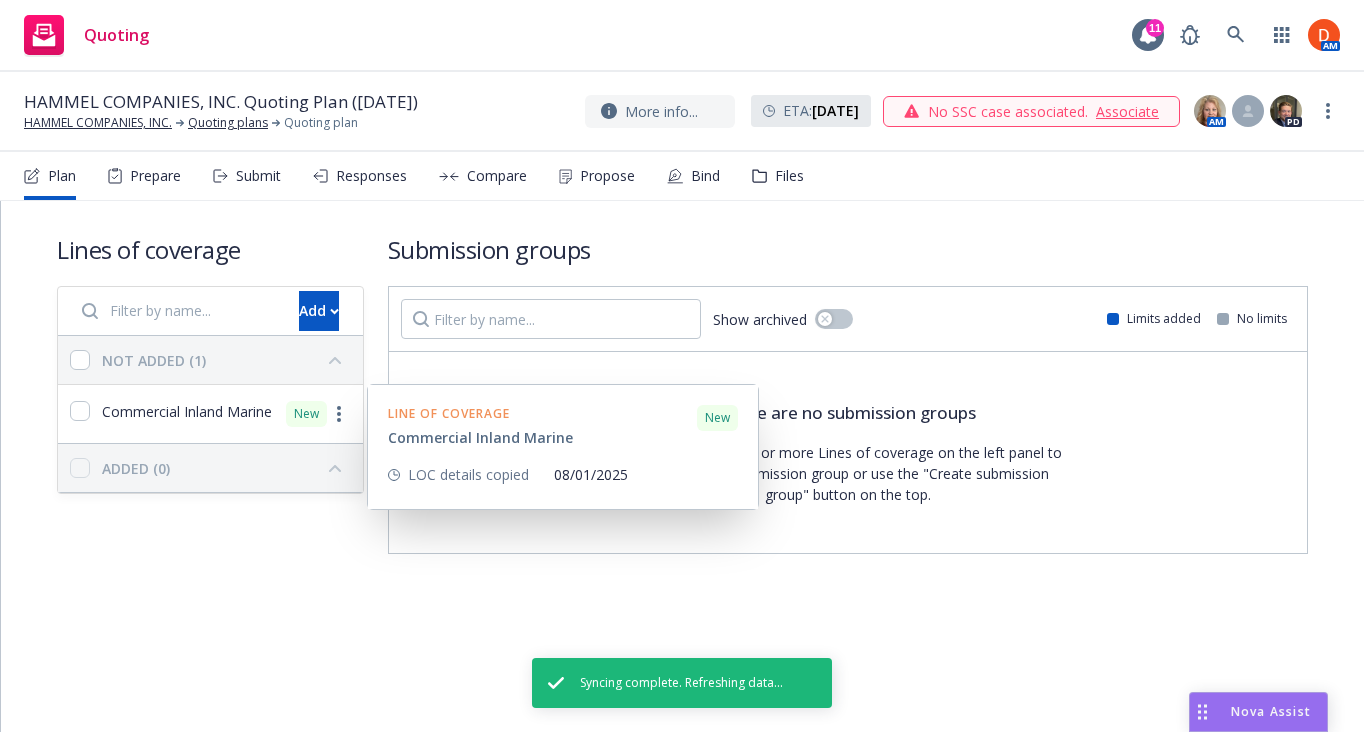 click on "Commercial Inland Marine" at bounding box center (165, 414) 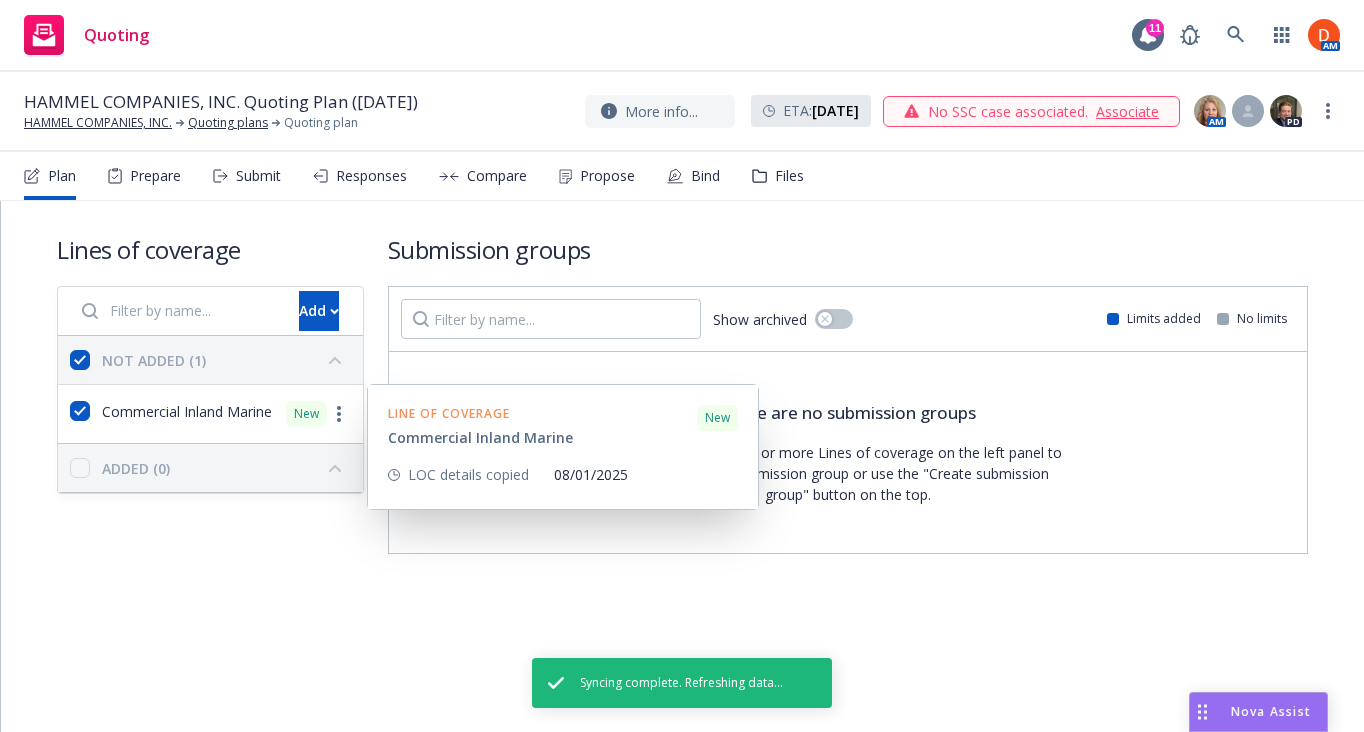 checkbox on "true" 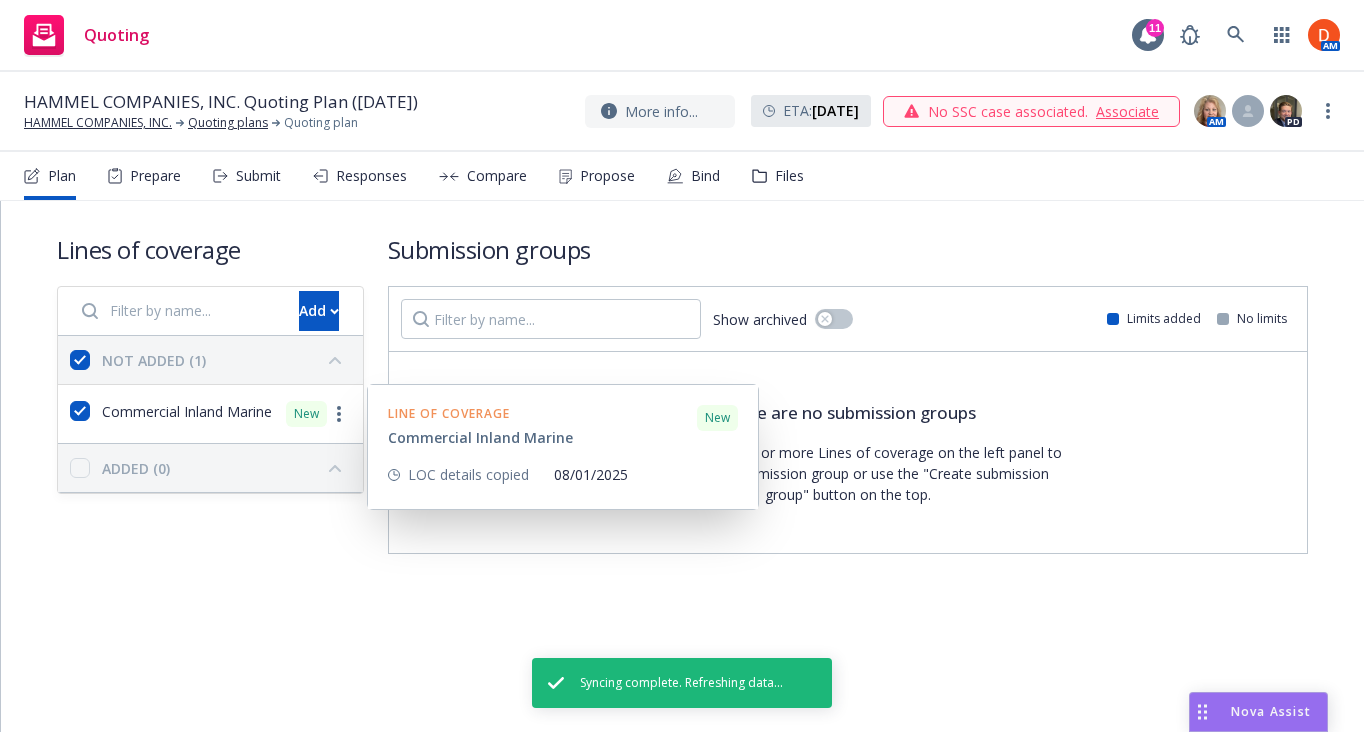 checkbox on "true" 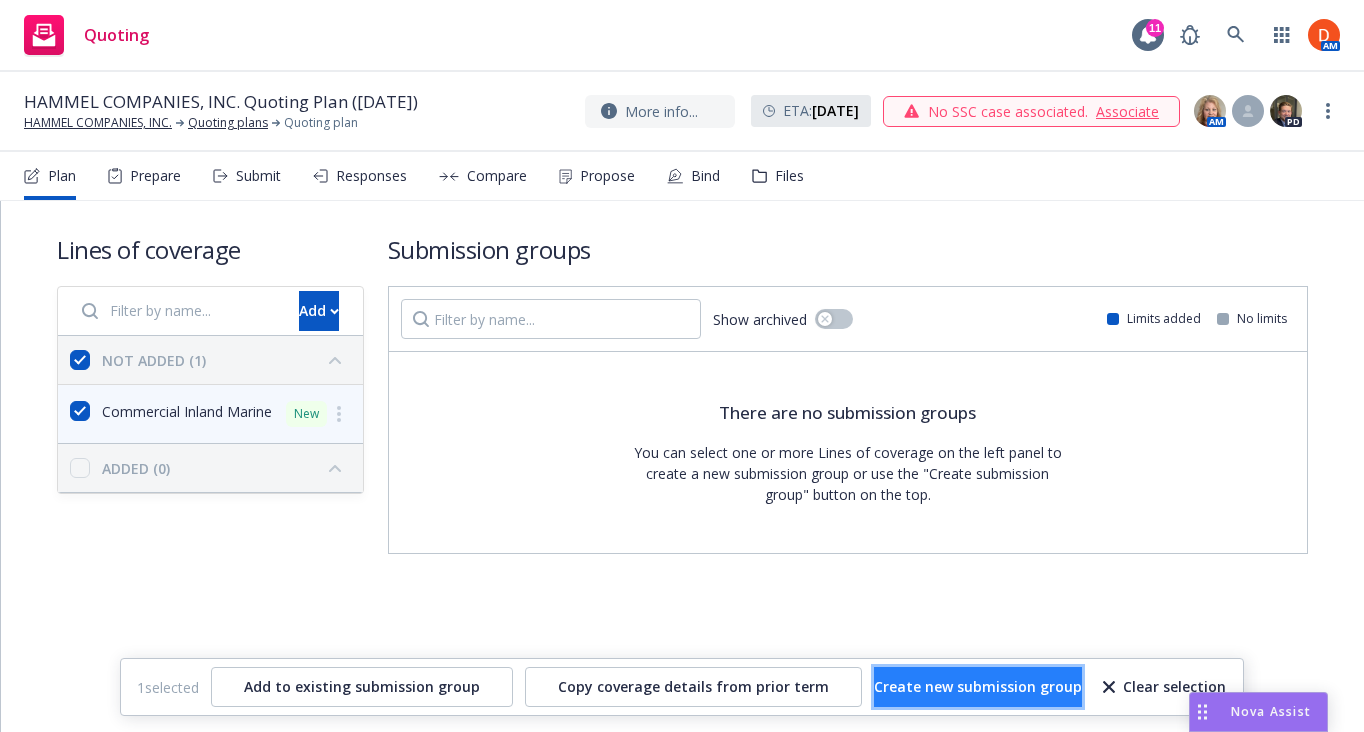 click on "Create new submission group" at bounding box center [978, 686] 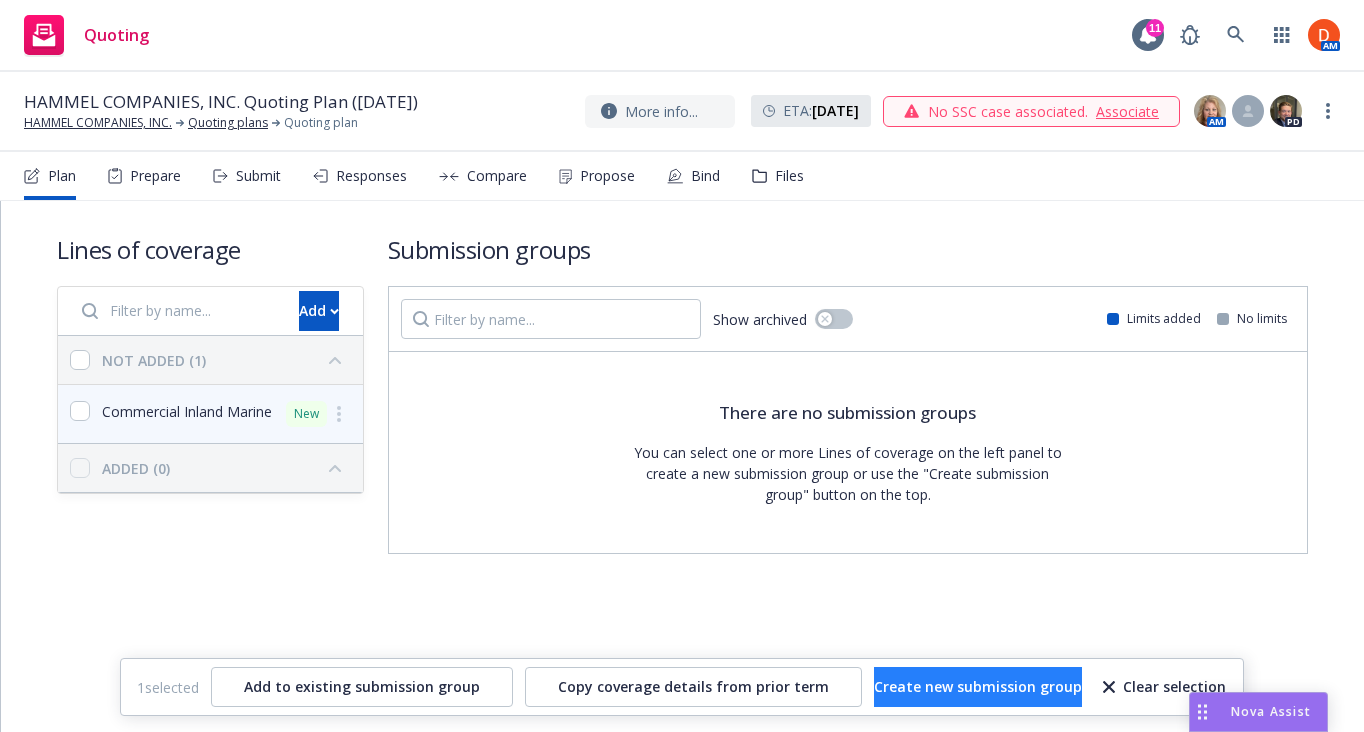 checkbox on "false" 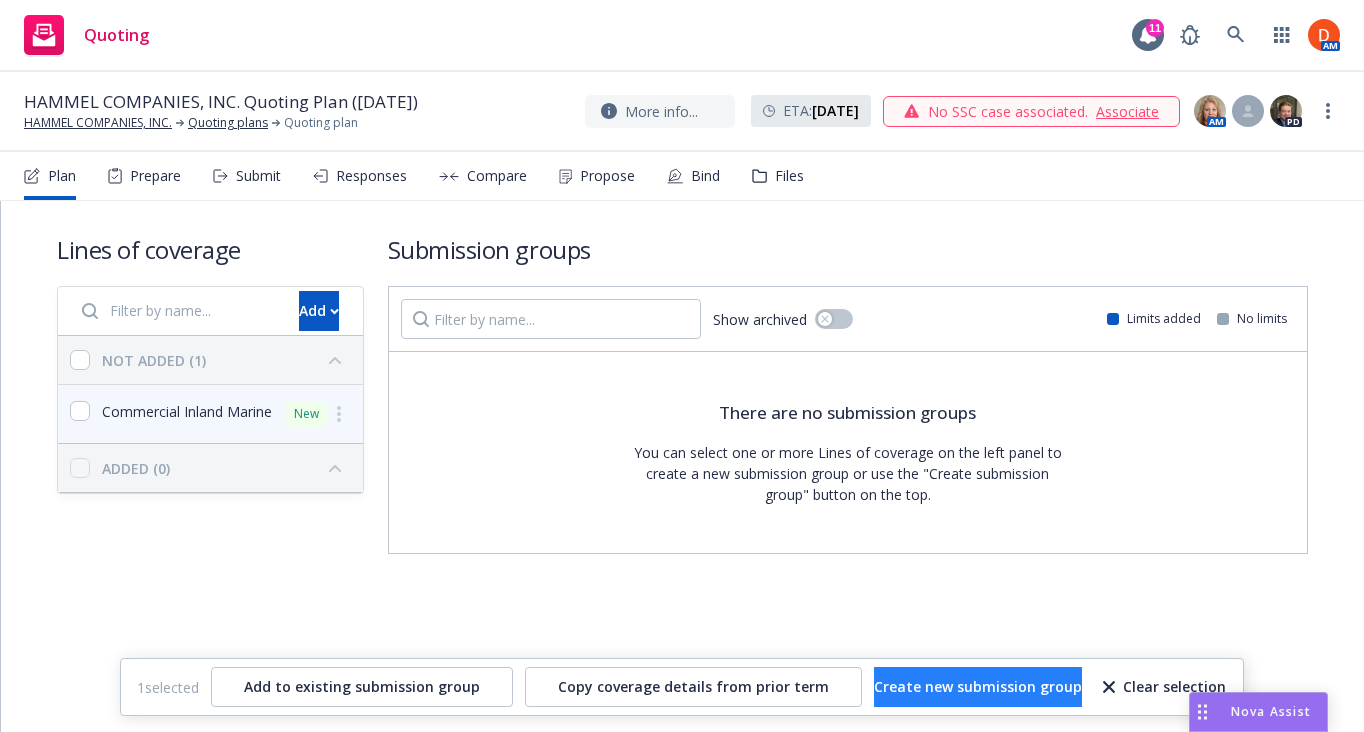 checkbox on "false" 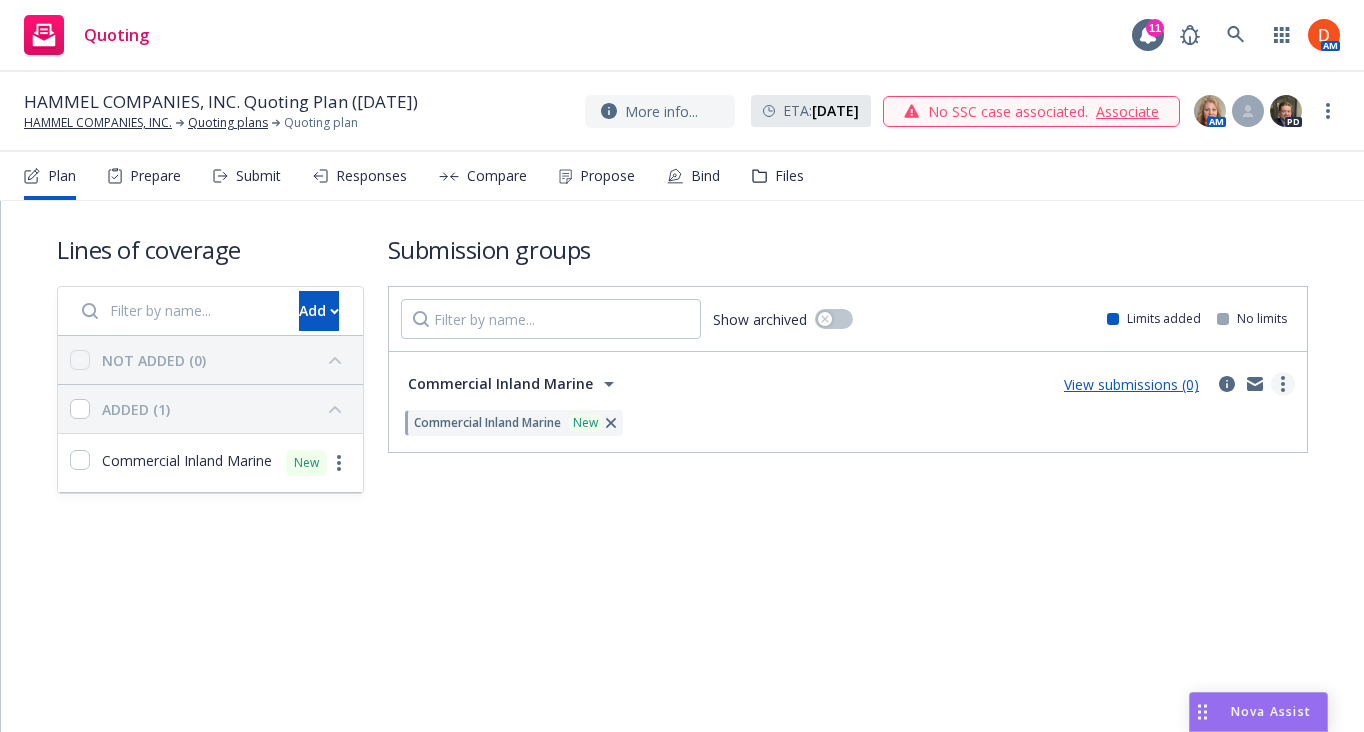 click at bounding box center (1283, 384) 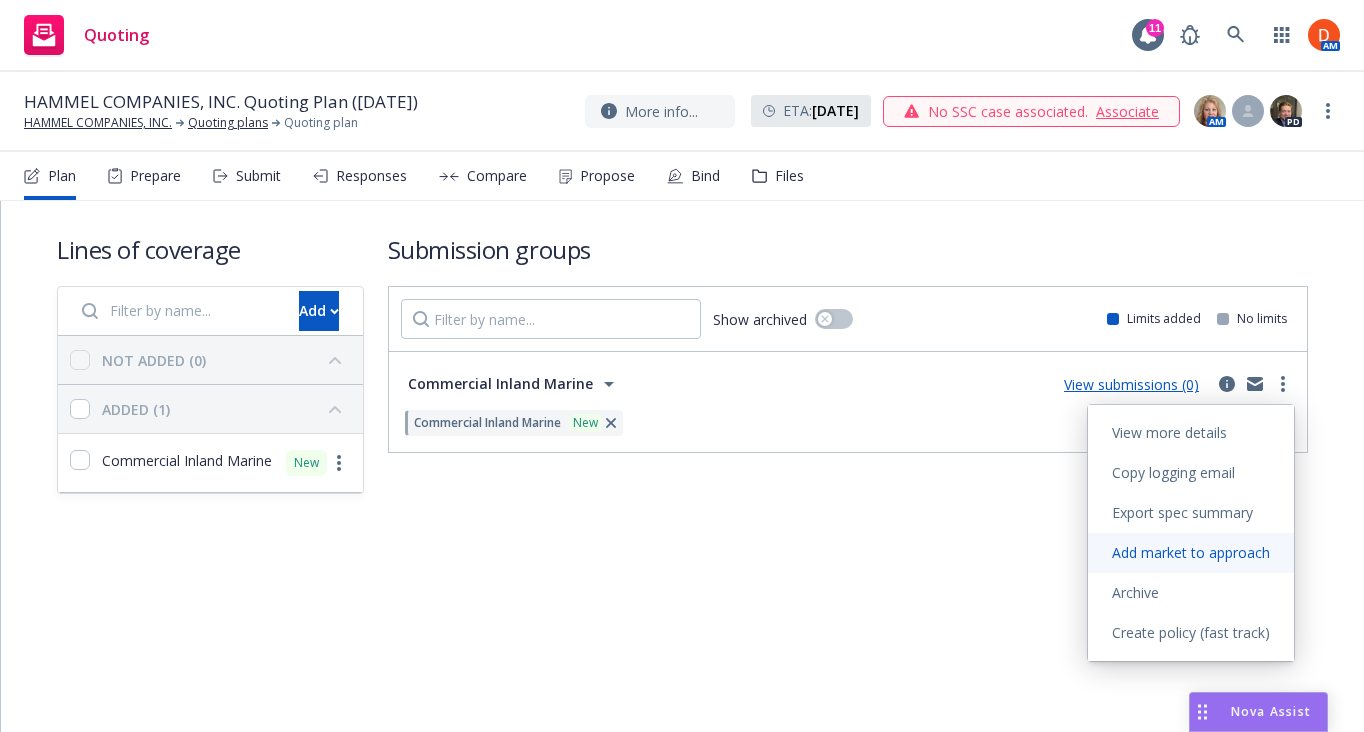 click on "Add market to approach" at bounding box center [1191, 553] 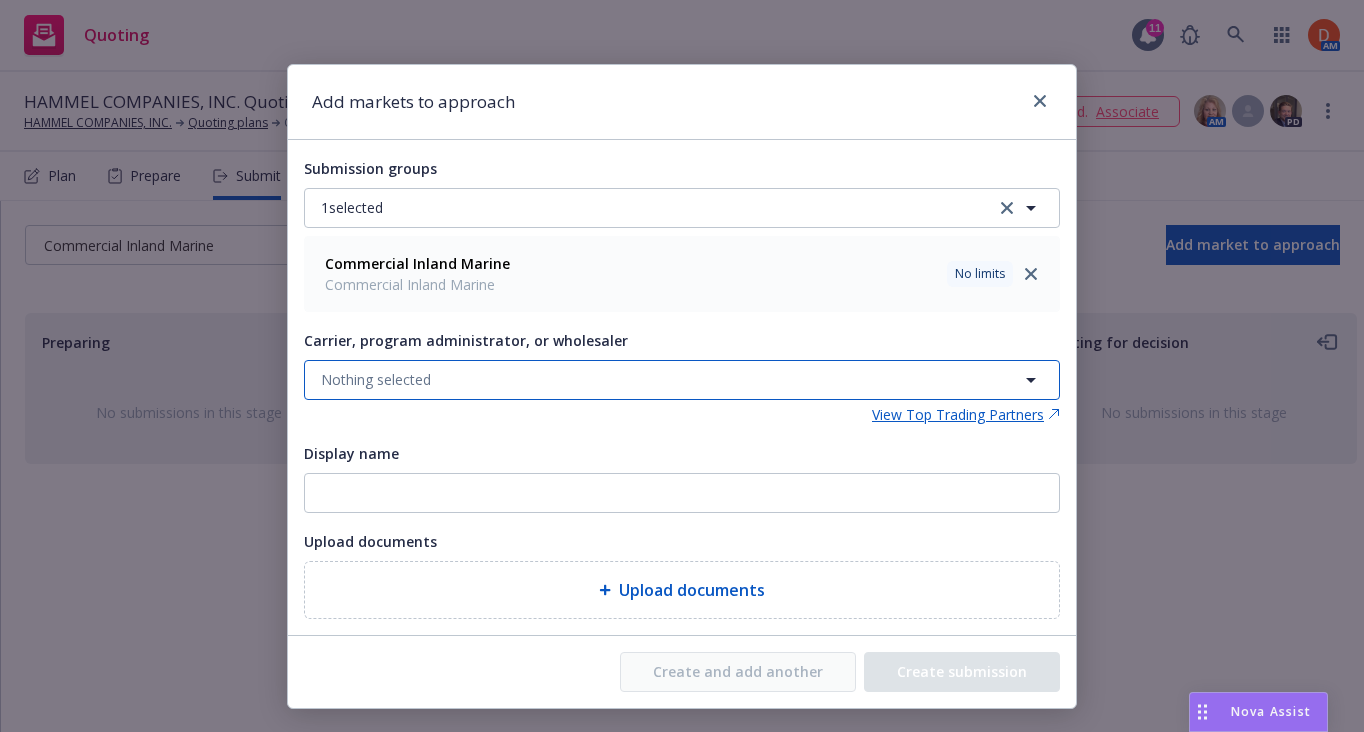 click on "Nothing selected" at bounding box center (376, 379) 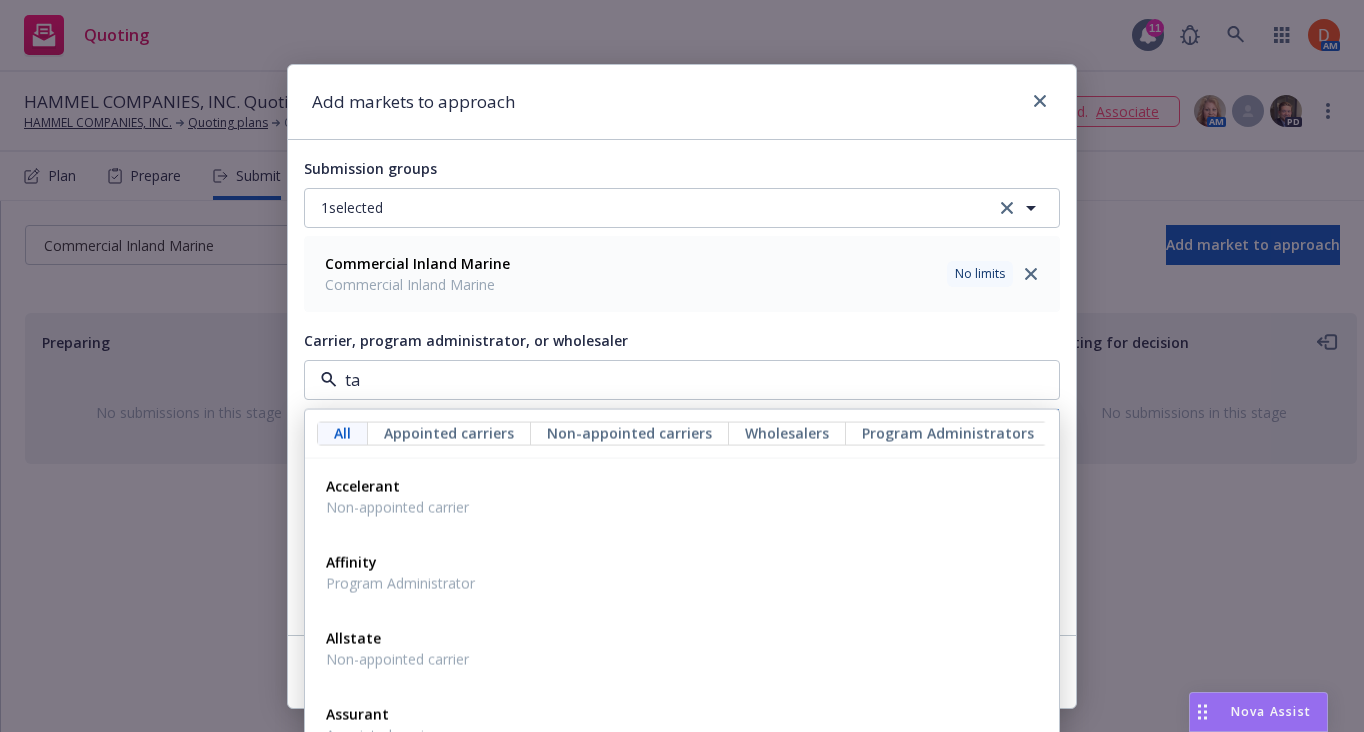 type on "tar" 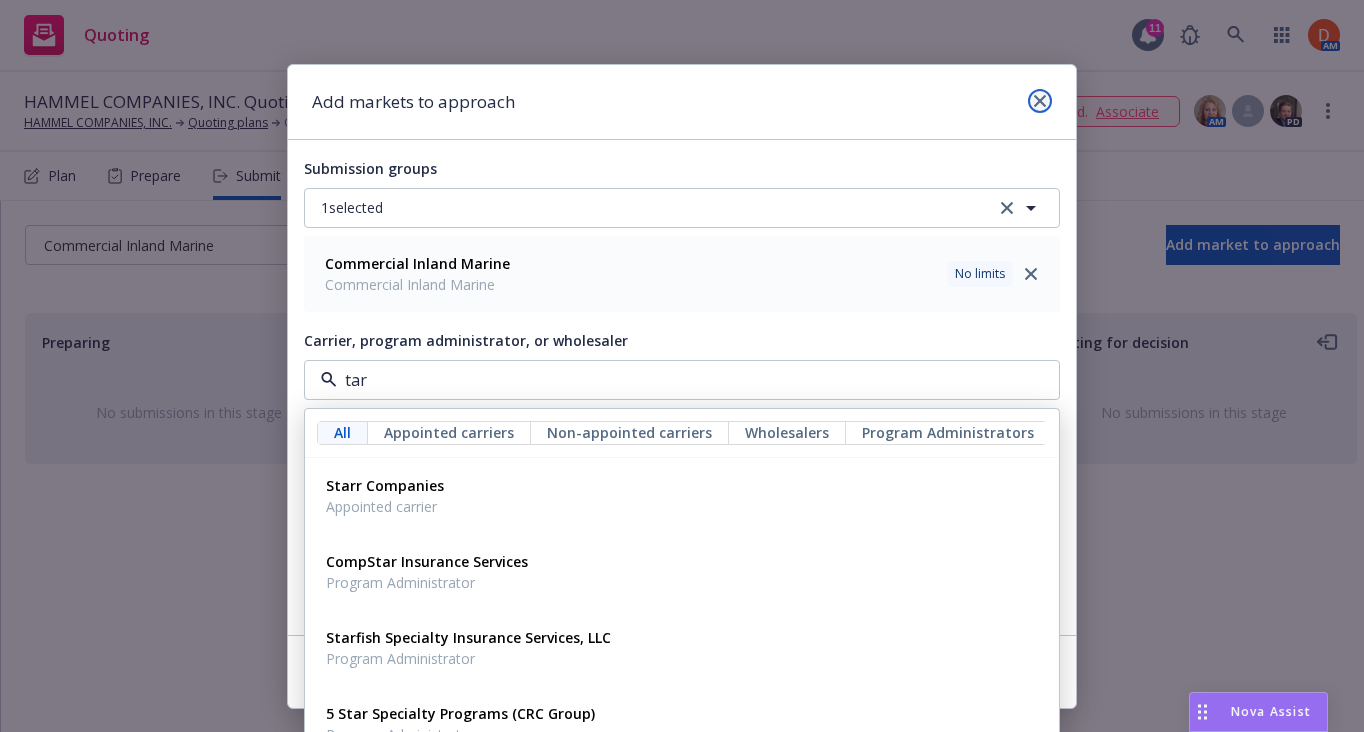 click 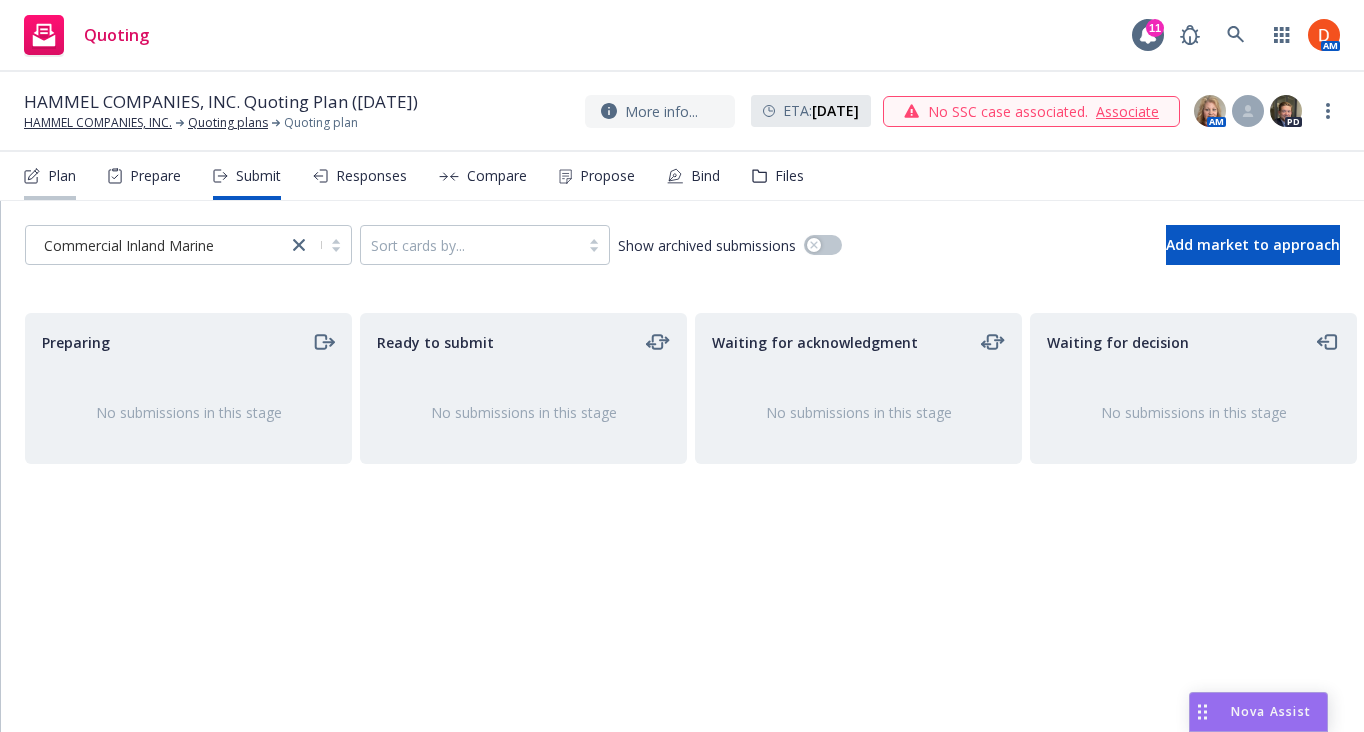 click 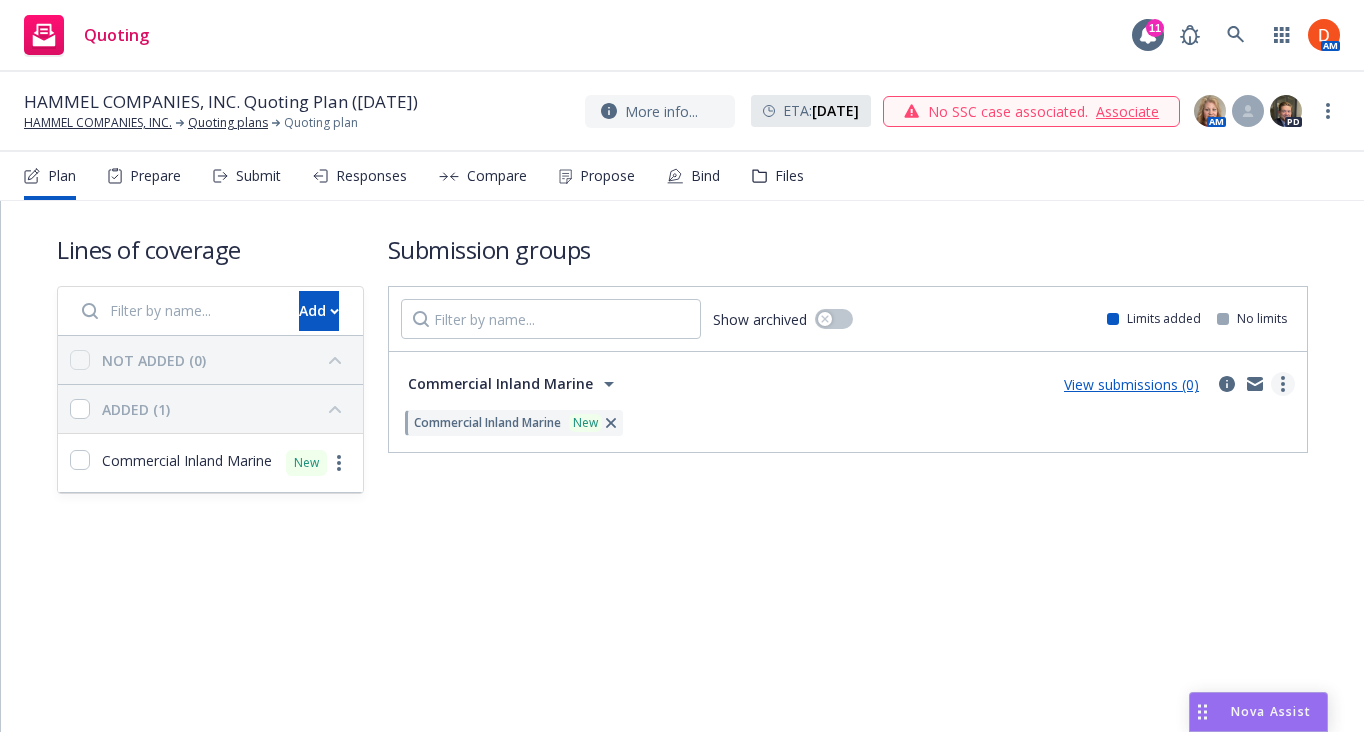 click 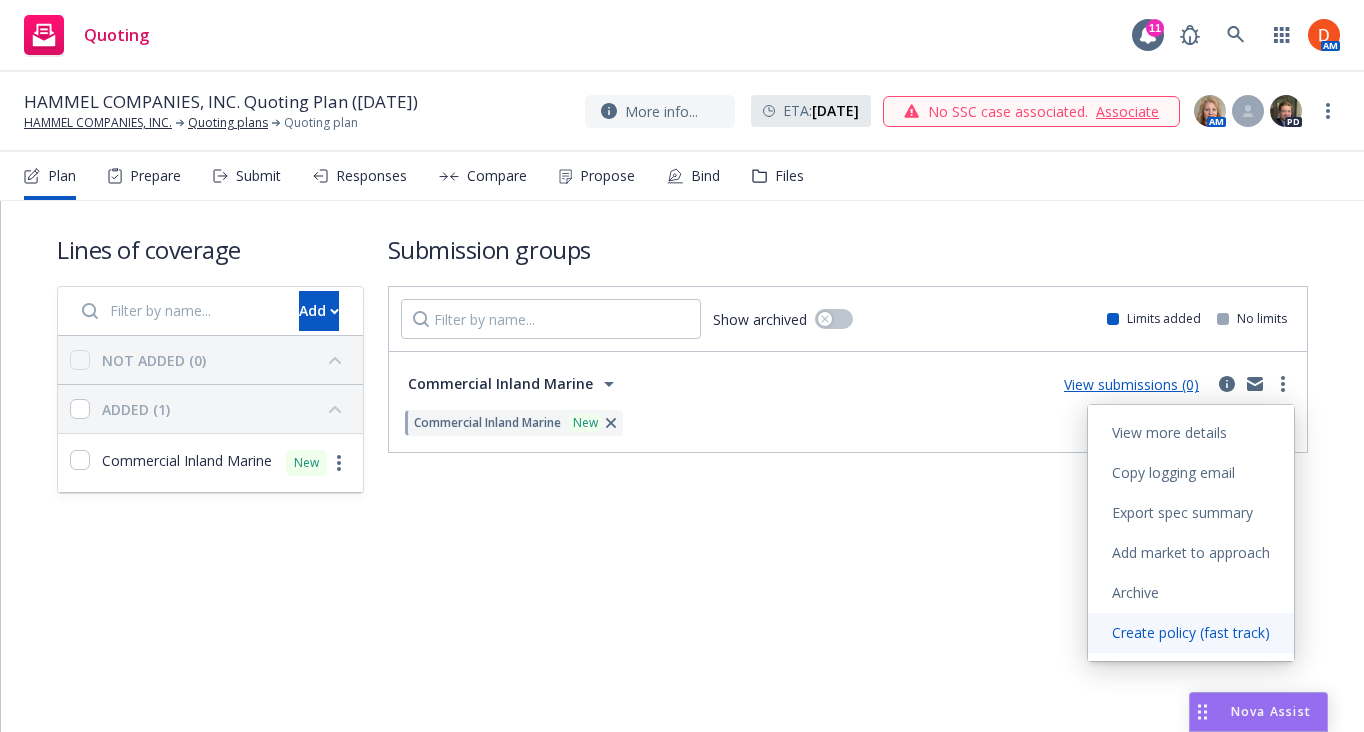 click on "Create policy (fast track)" at bounding box center [1191, 632] 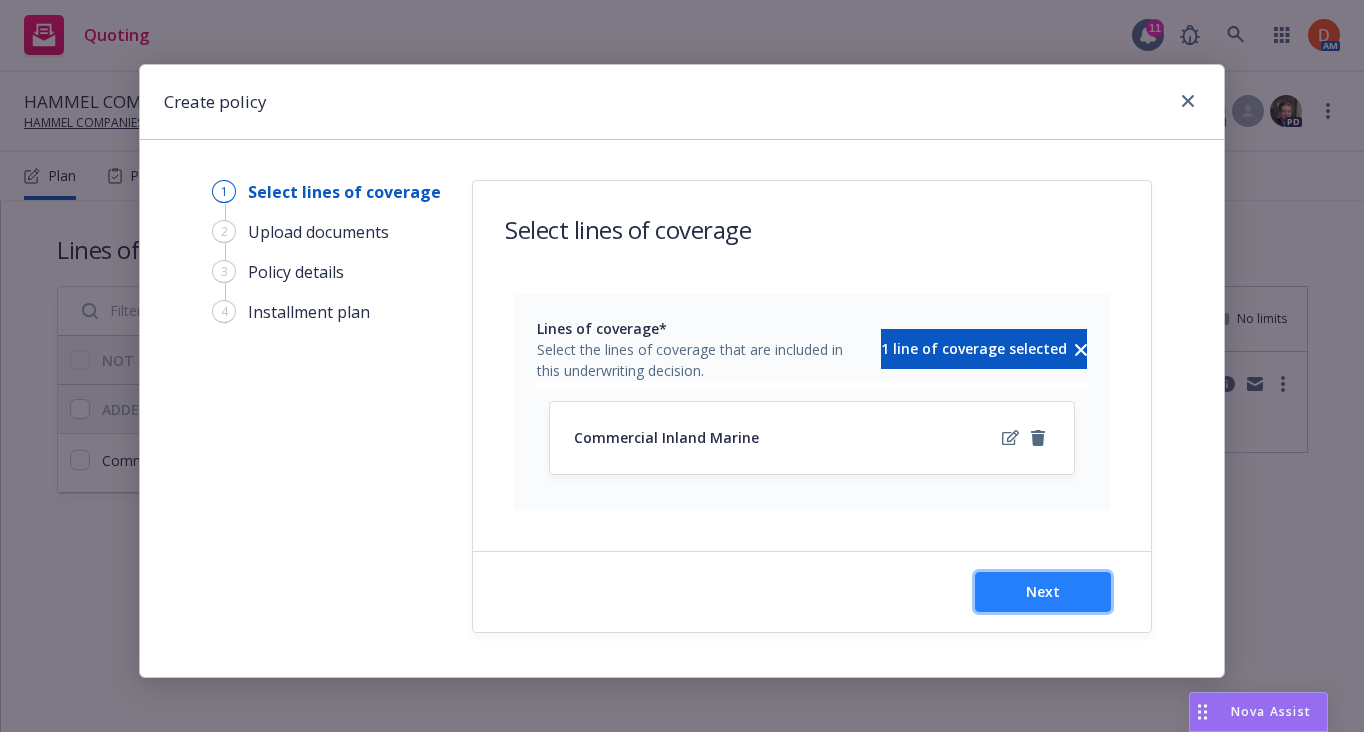 click on "Next" at bounding box center (1043, 591) 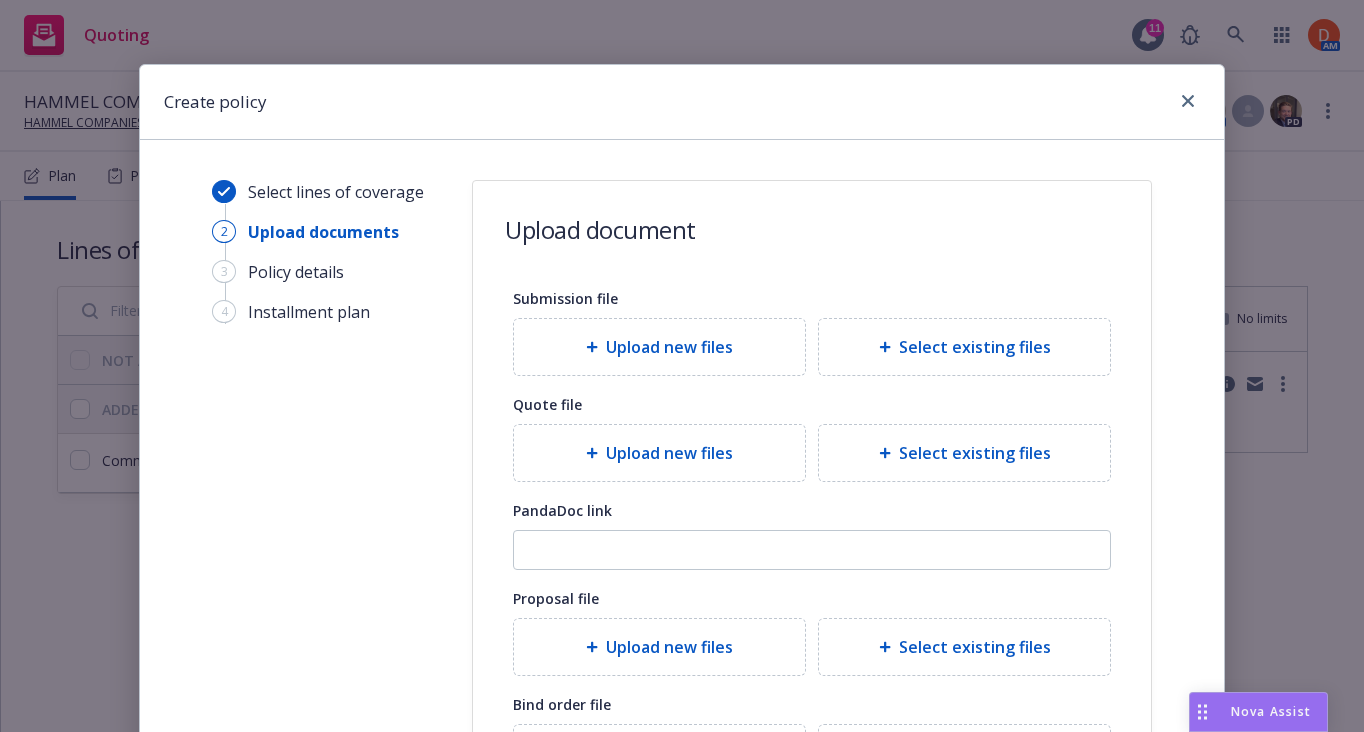 scroll, scrollTop: 280, scrollLeft: 0, axis: vertical 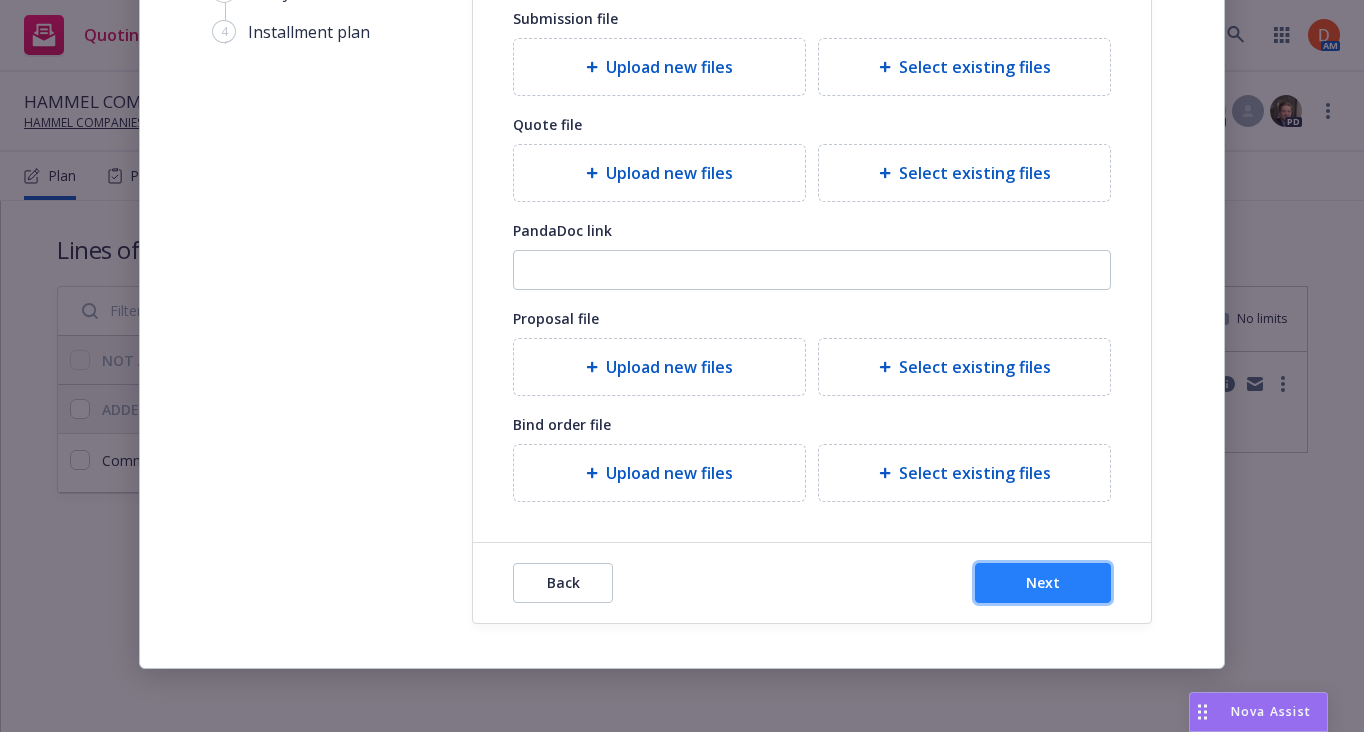 click on "Next" at bounding box center (1043, 583) 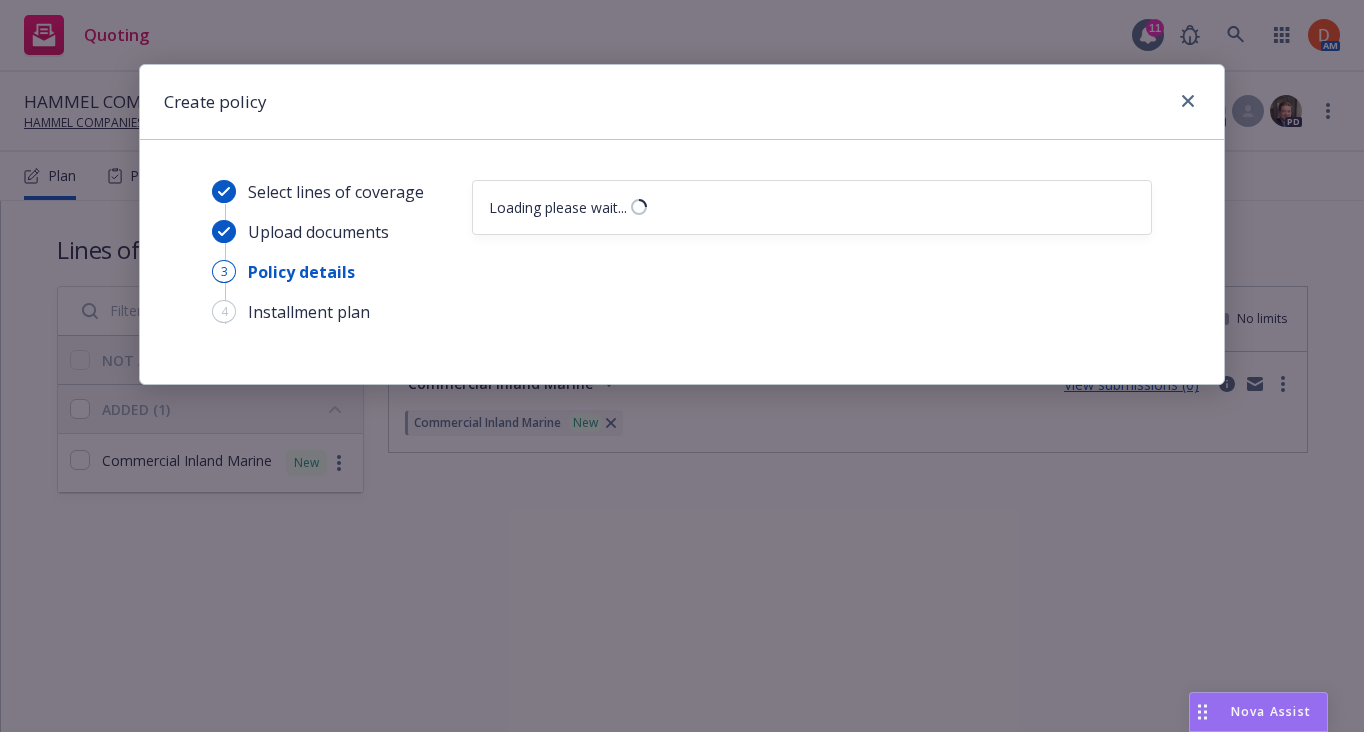 scroll, scrollTop: 0, scrollLeft: 0, axis: both 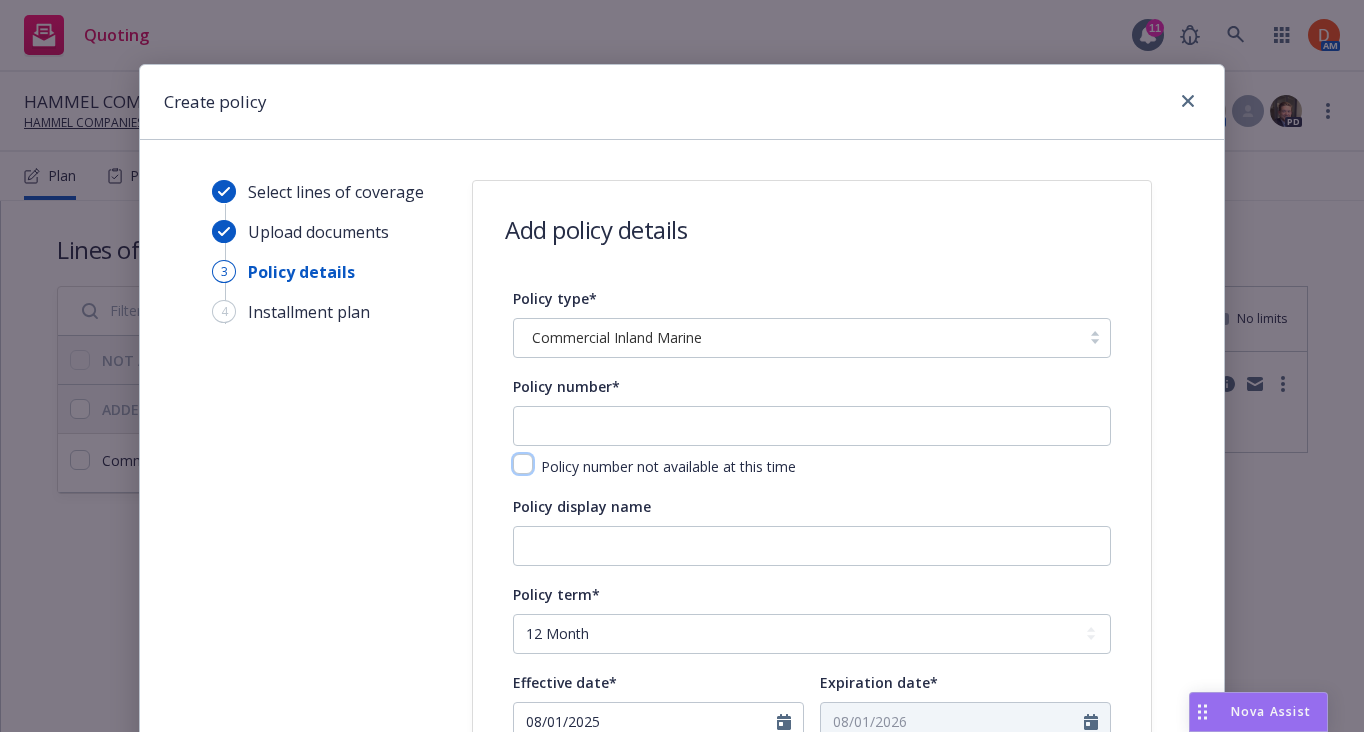 click at bounding box center [523, 464] 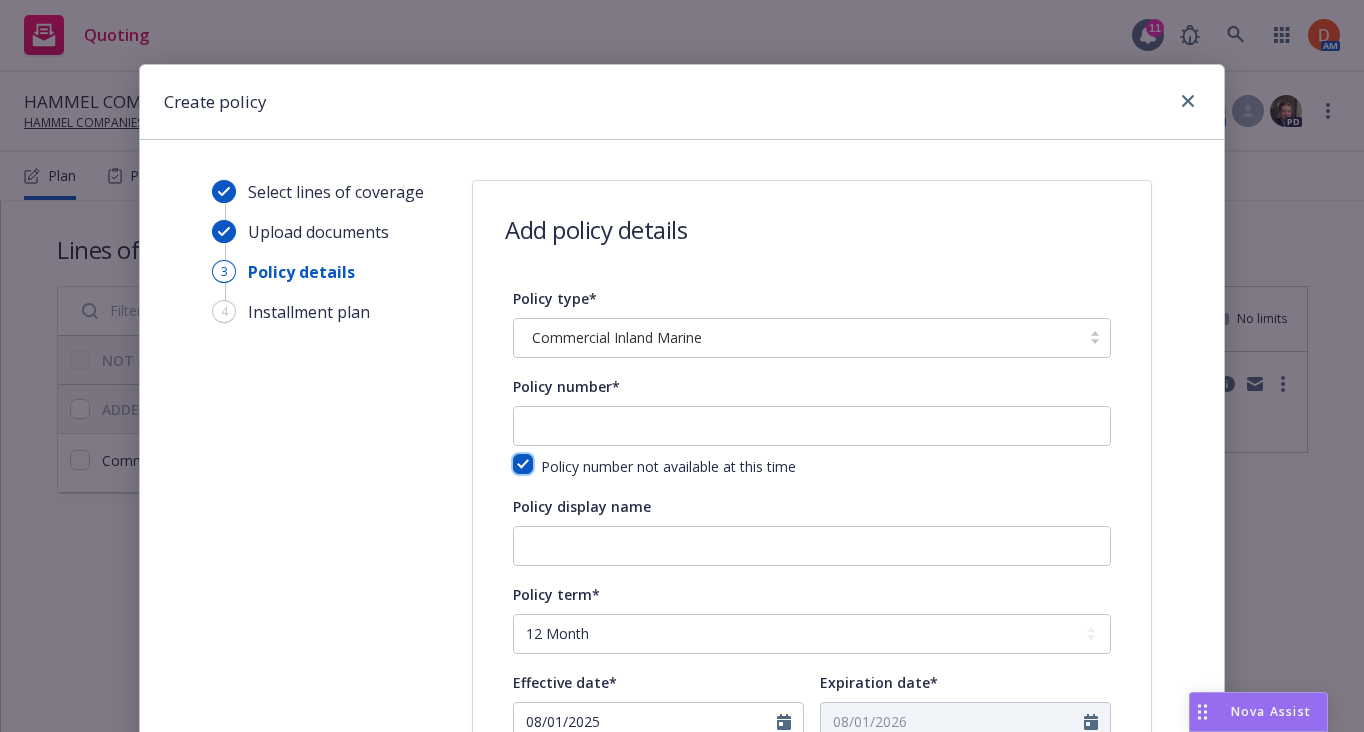 checkbox on "true" 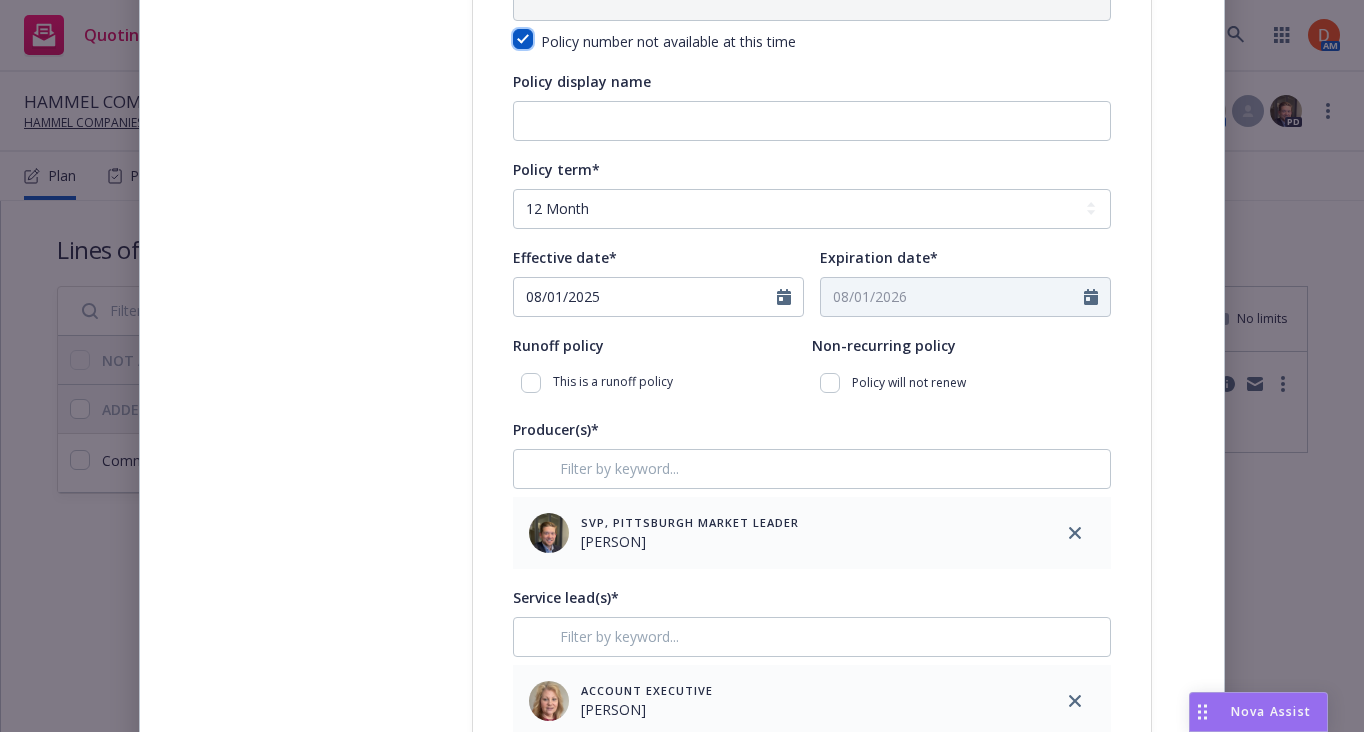 scroll, scrollTop: 439, scrollLeft: 0, axis: vertical 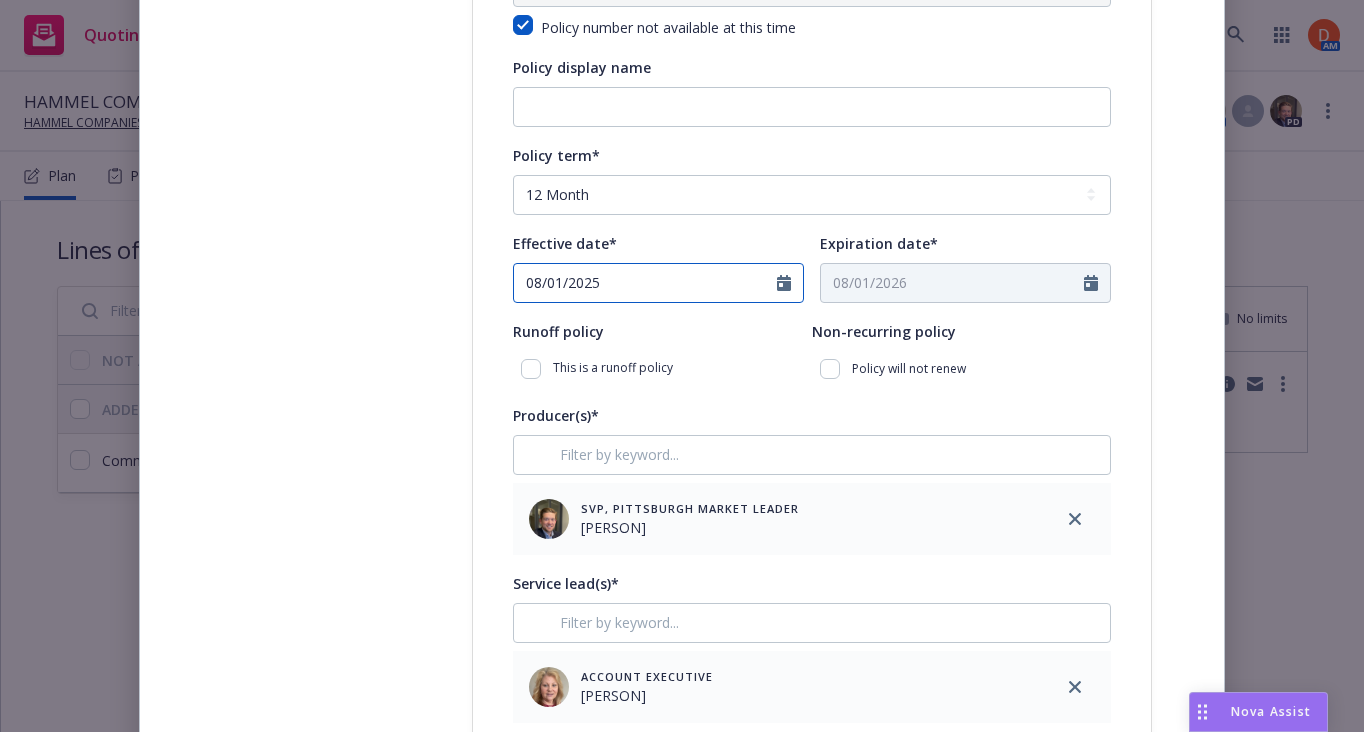 click on "08/01/2025" at bounding box center [658, 283] 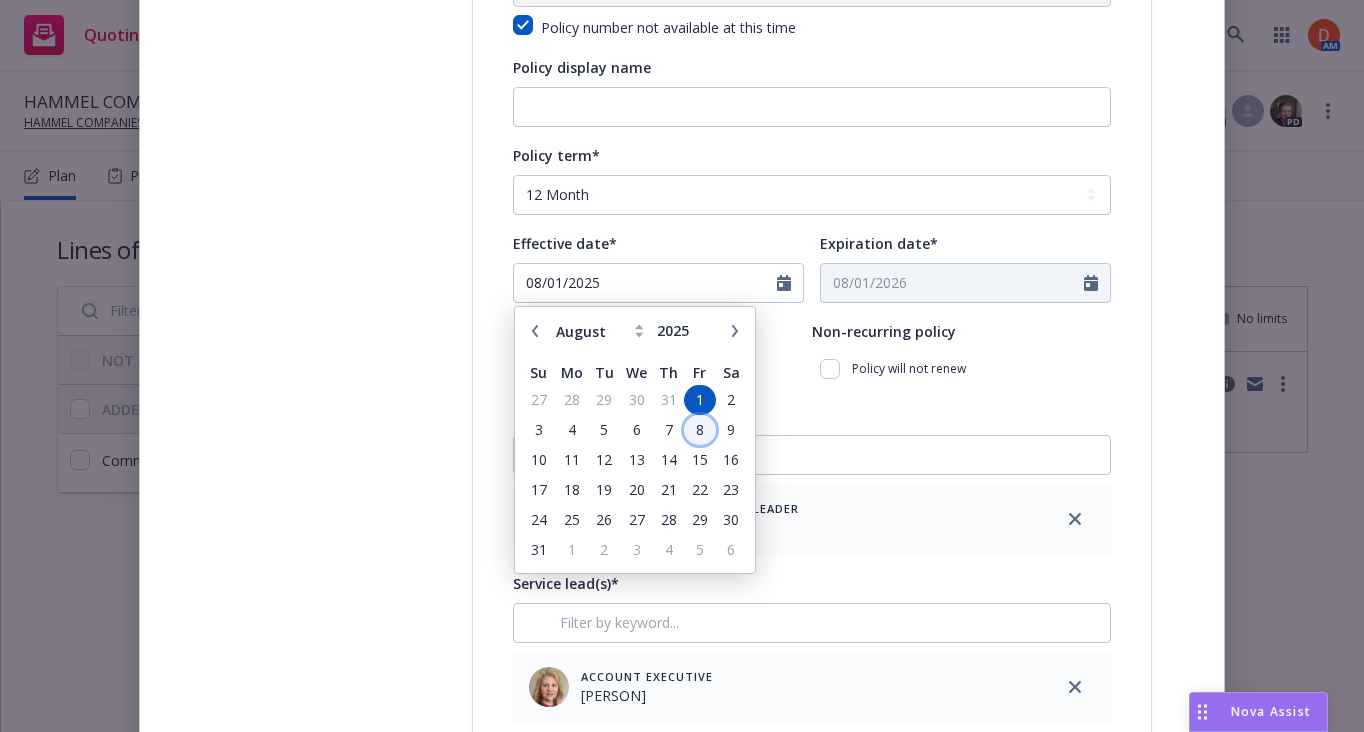 click on "8" at bounding box center (699, 429) 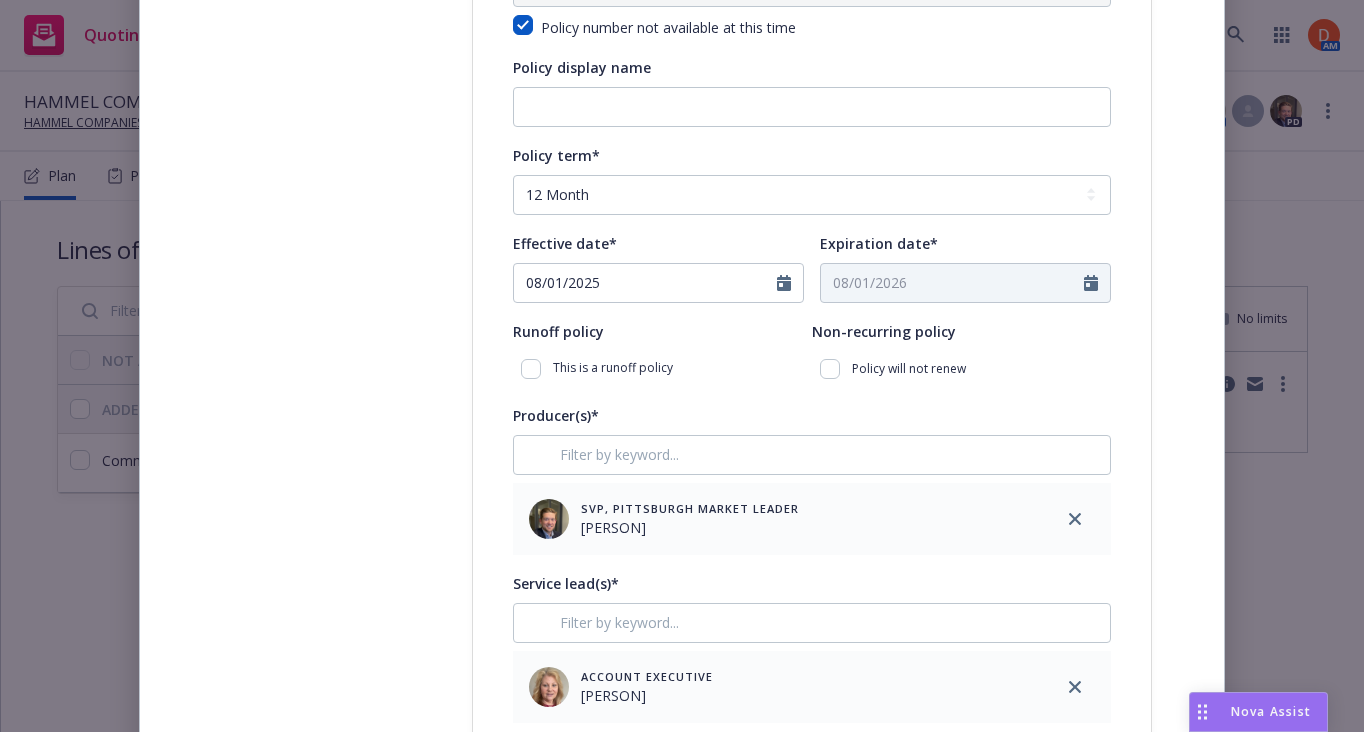 type on "08/08/2025" 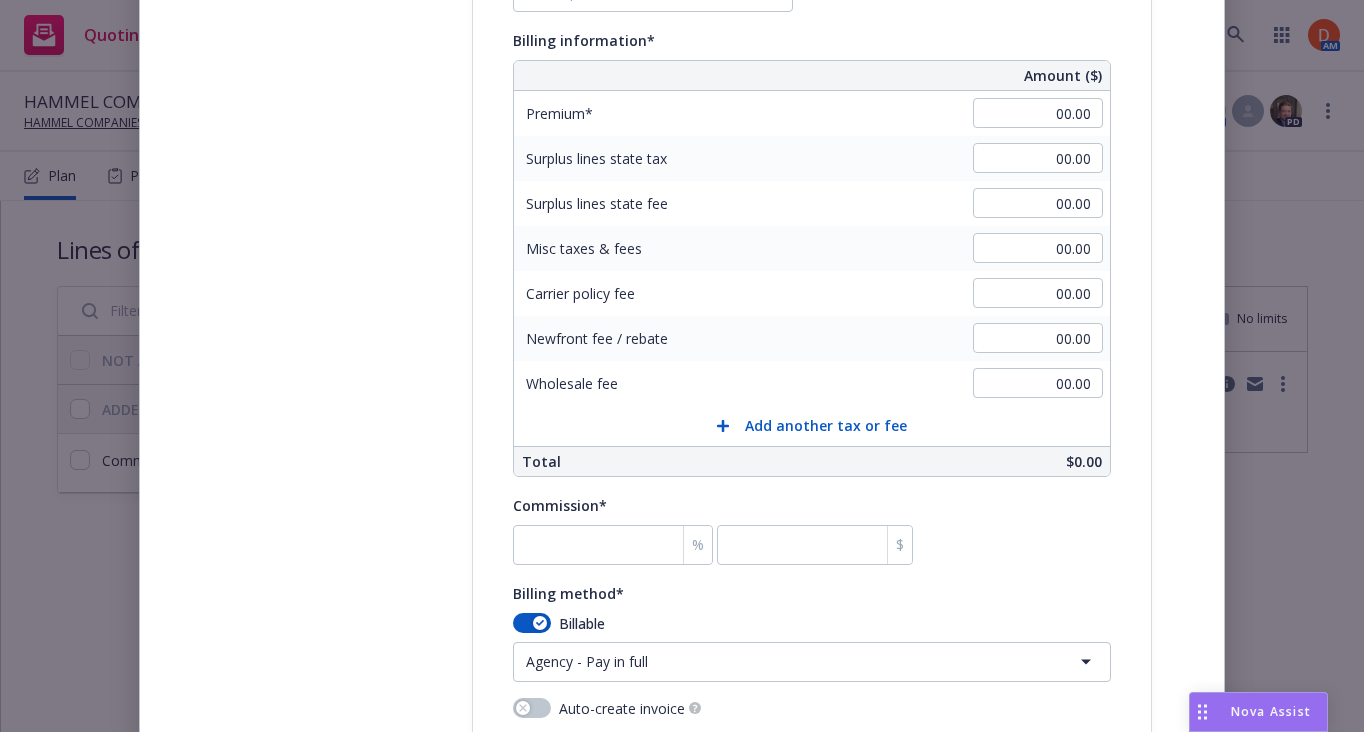 scroll, scrollTop: 1331, scrollLeft: 0, axis: vertical 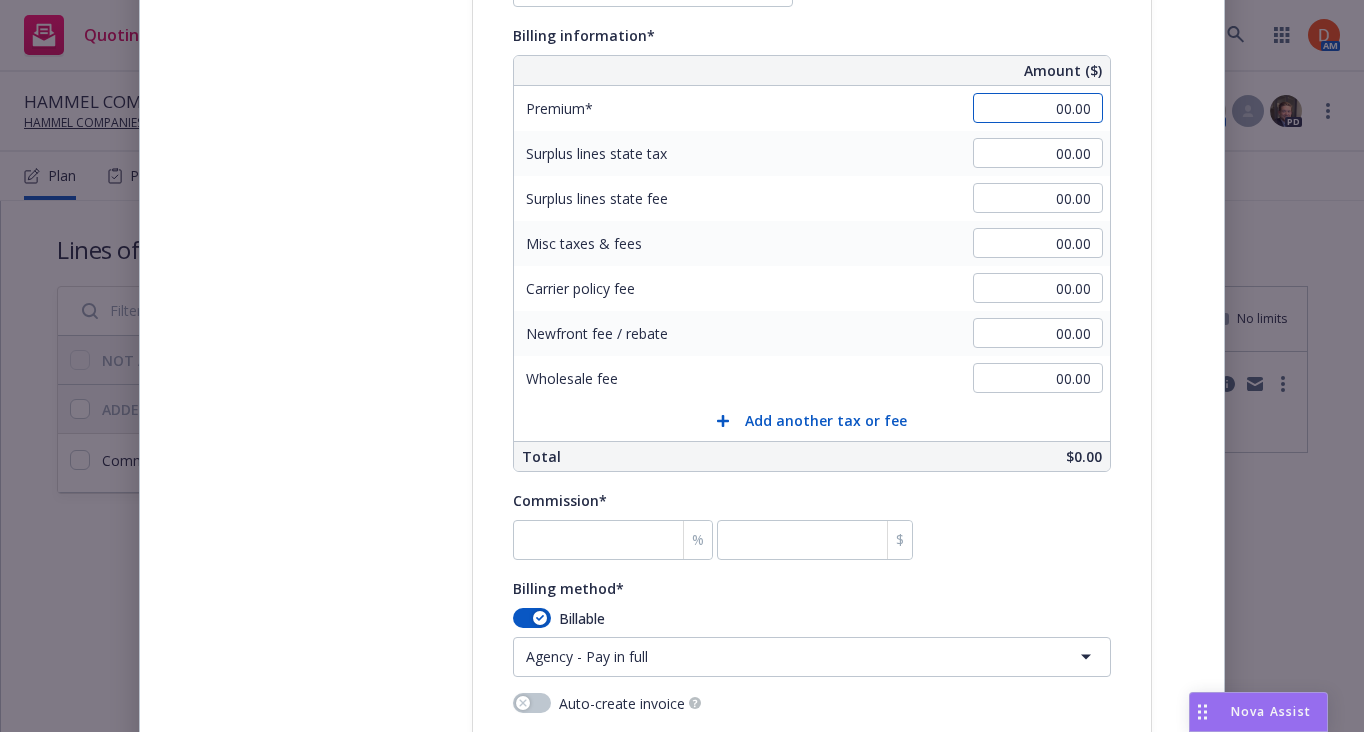 click on "00.00" at bounding box center (1038, 108) 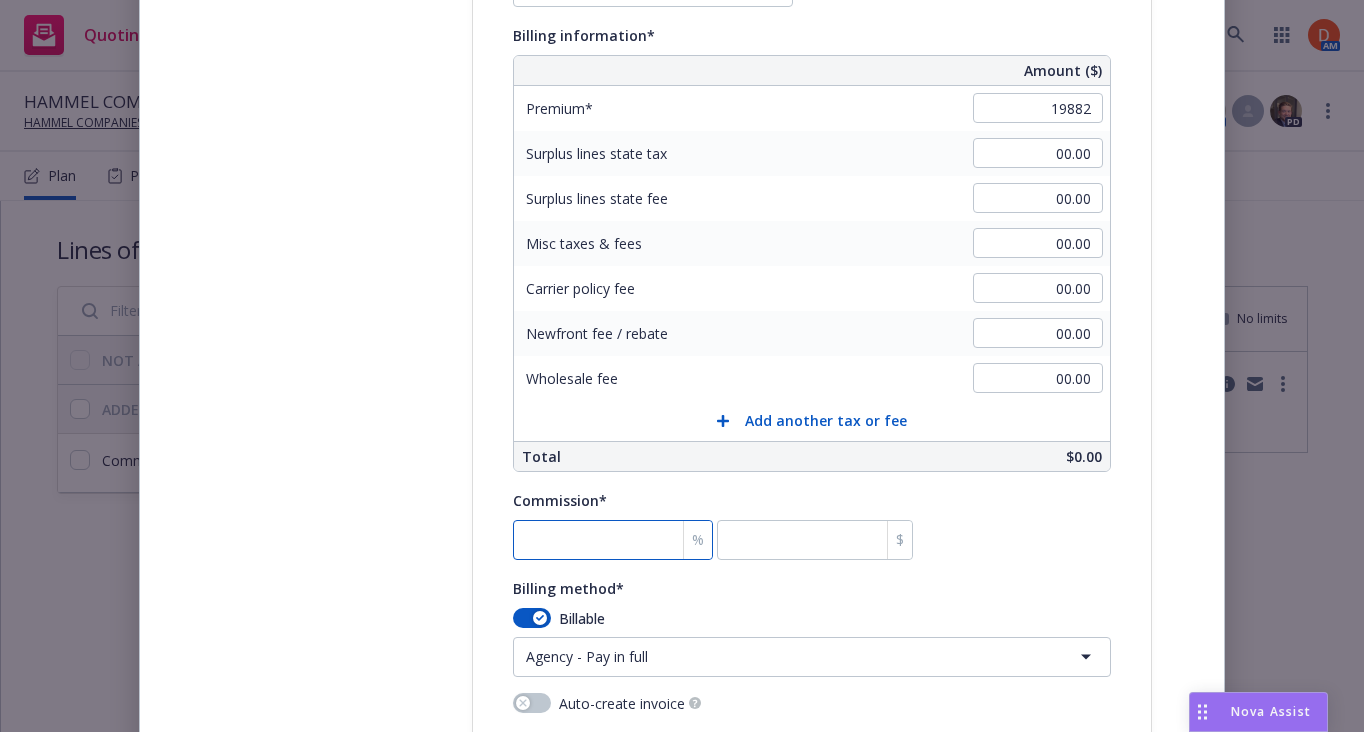 click at bounding box center (613, 540) 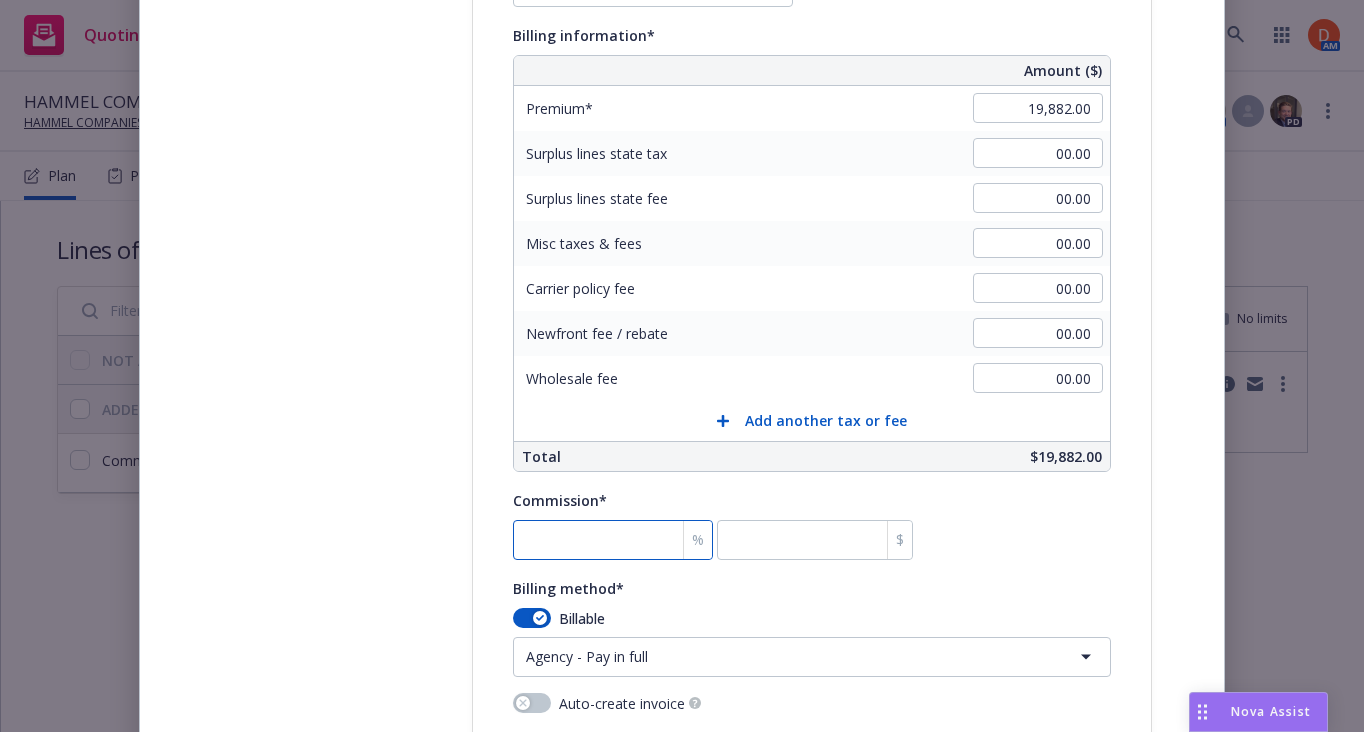type on "1" 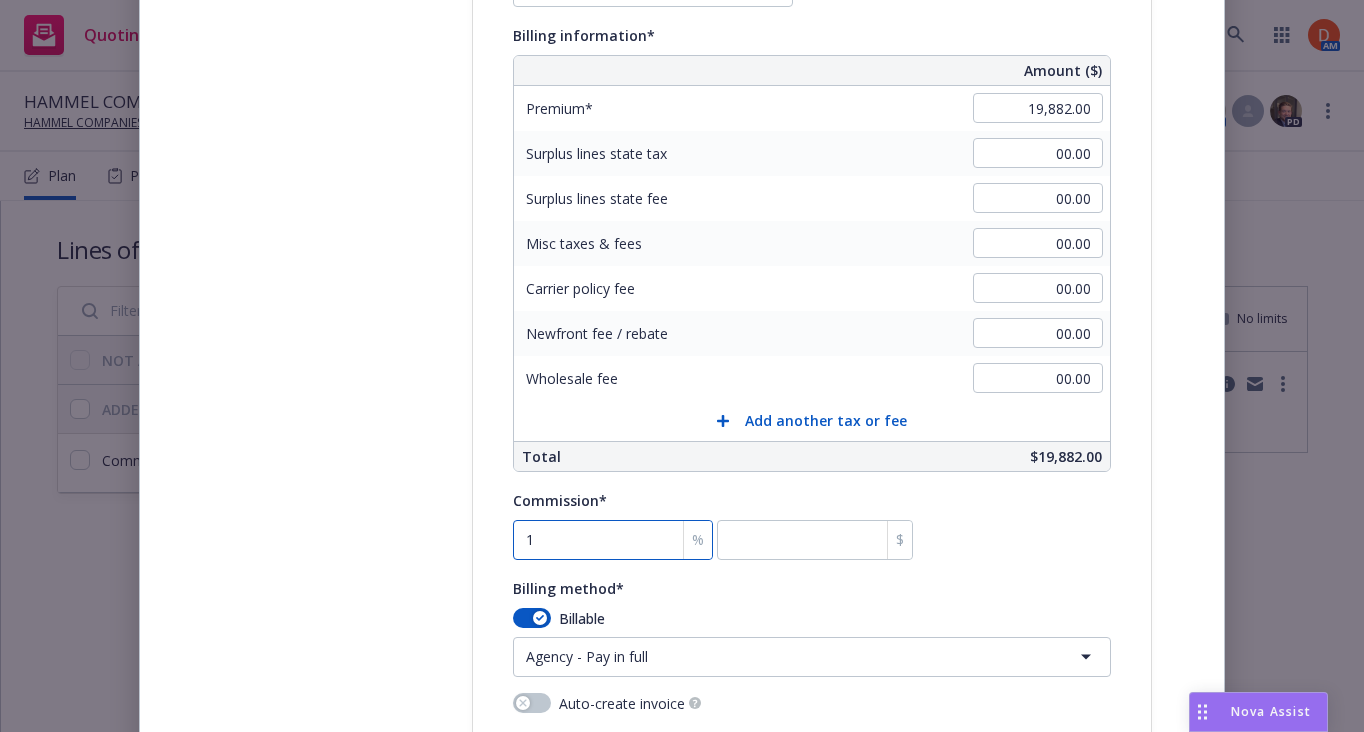 type on "198.82" 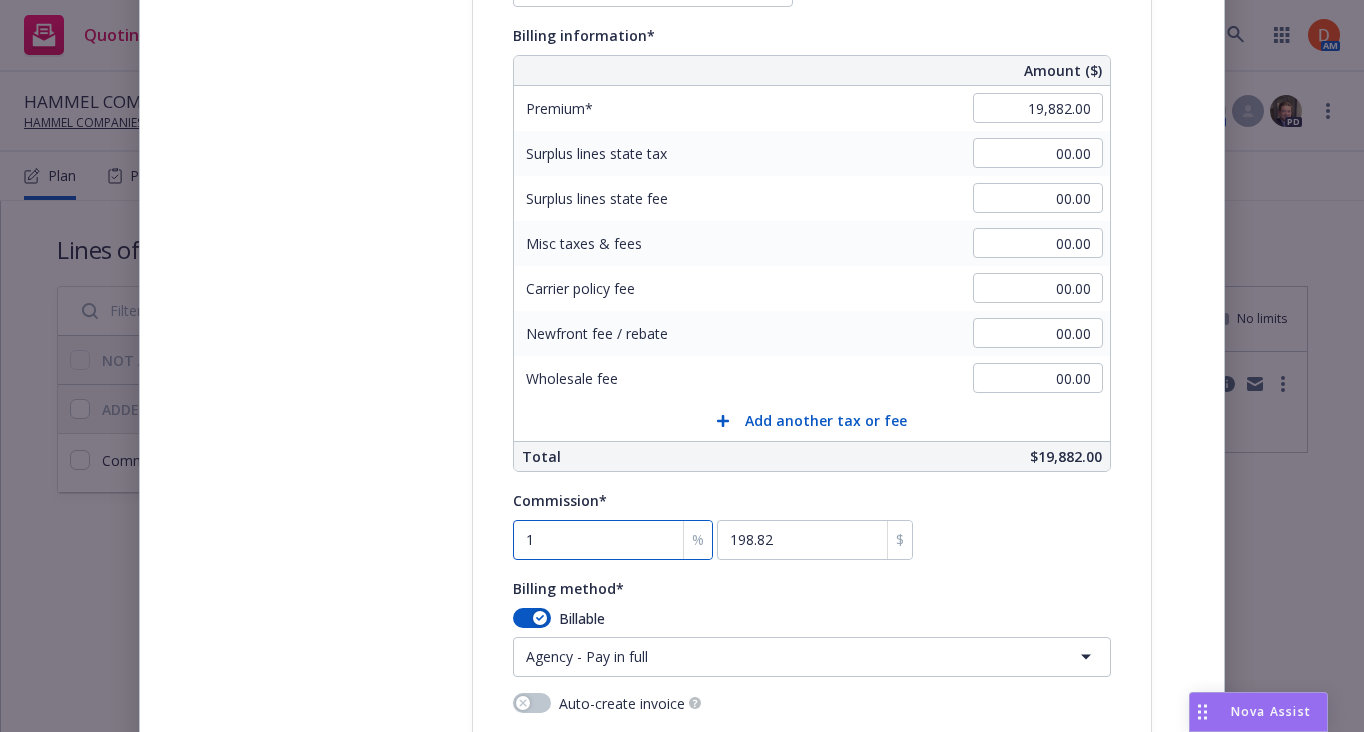type on "15" 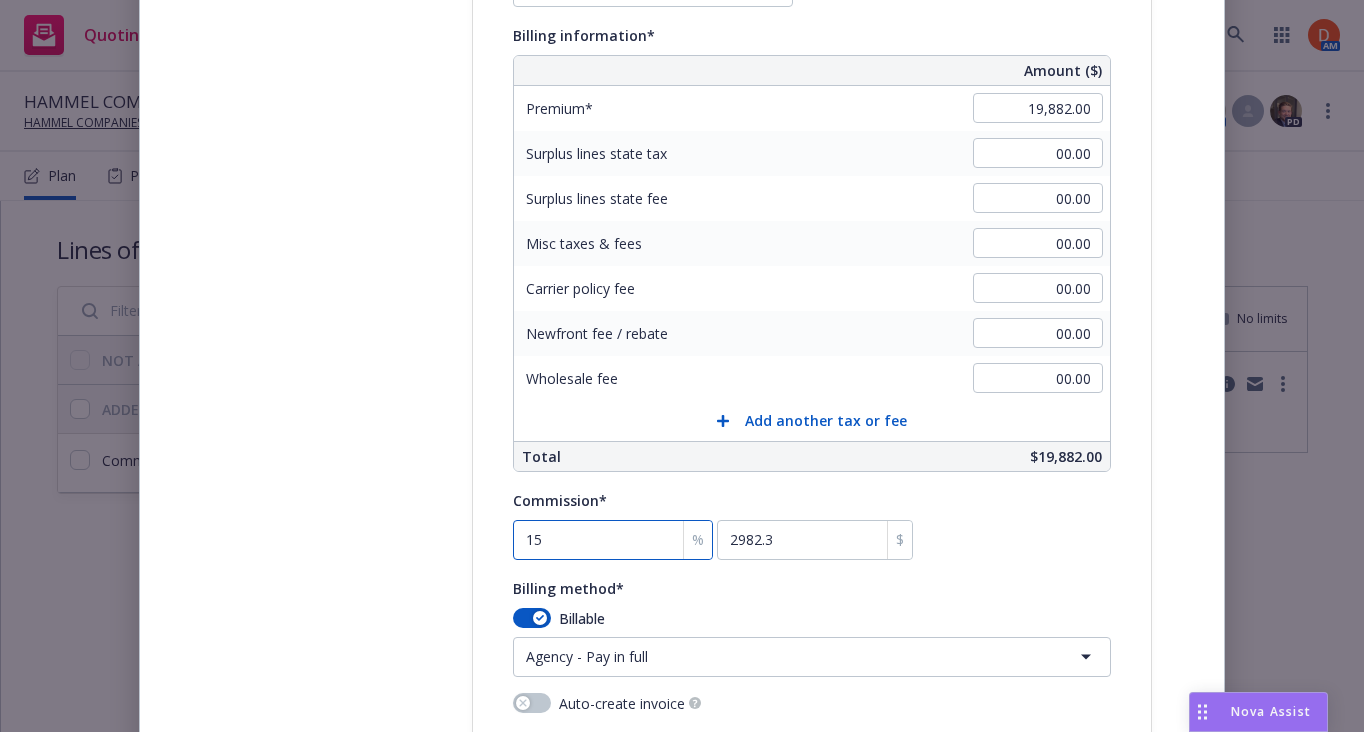 type on "15" 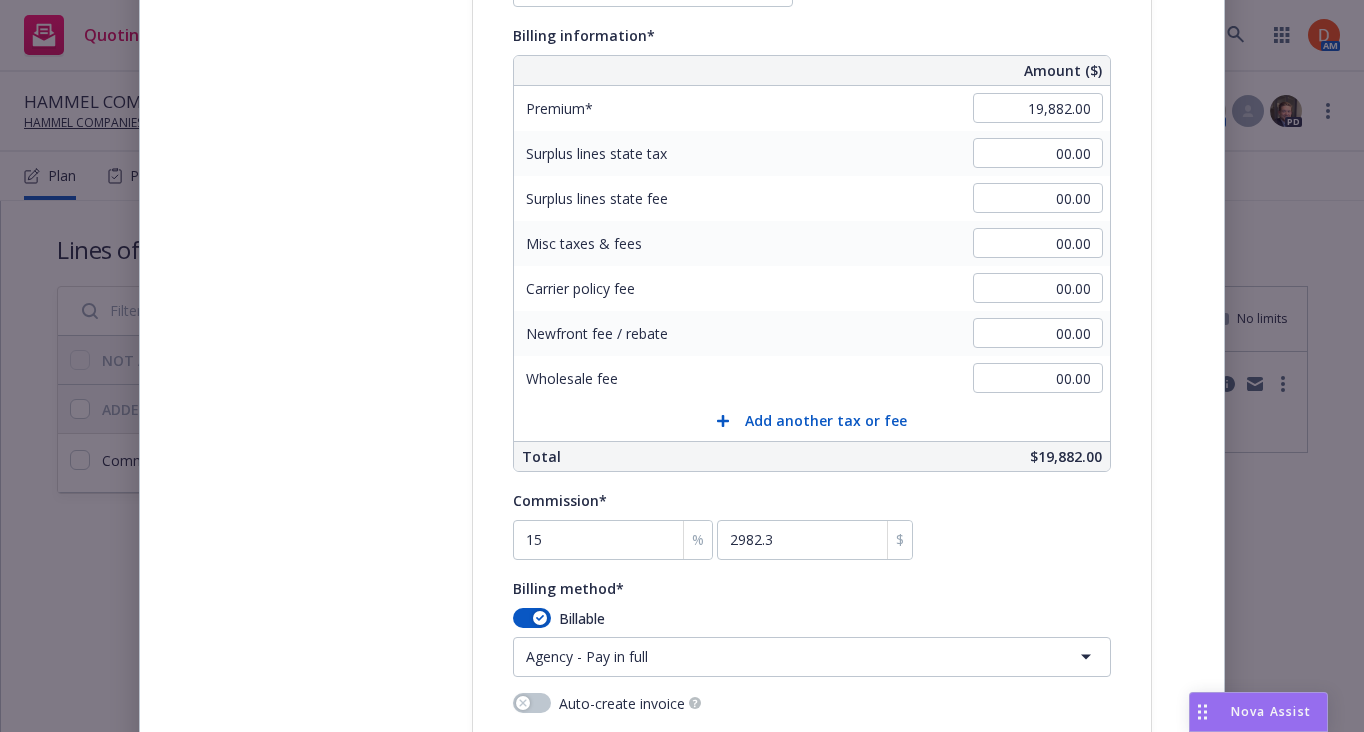 click on "Quoting 11 AM HAMMEL COMPANIES, INC.  Quoting Plan ([DATE]) HAMMEL COMPANIES, INC.  Quoting plans Quoting plan More info... ETA :  [DATE] No SSC case associated. Associate AM PD Plan Prepare Submit Responses Compare Propose Bind Files Lines of coverage Add NOT ADDED (0) ADDED (1) Commercial Inland Marine New Submission groups Show archived Limits added No limits Commercial Inland Marine View submissions (0) Commercial Inland Marine New Line of coverage Commercial Inland Marine New LOC details copied [DATE]   HAMMEL COMPANIES, INC. | HAMMEL COMPANIES, INC. Quoting Plan ([DATE]) | Plan Nova Assist How can I help you today? I'm Nova Assist, your AI assistant at Newfront. Ask me insurance questions, upload documents to analyze, or get help with calculations and communications. Nova Assist can make mistakes. Explore what Nova can do: Browse prompt library for   BI   and   TR Create policy Select lines of coverage Upload documents 3 Policy details 4 Installment plan Add policy details 12 Month %" at bounding box center (682, 366) 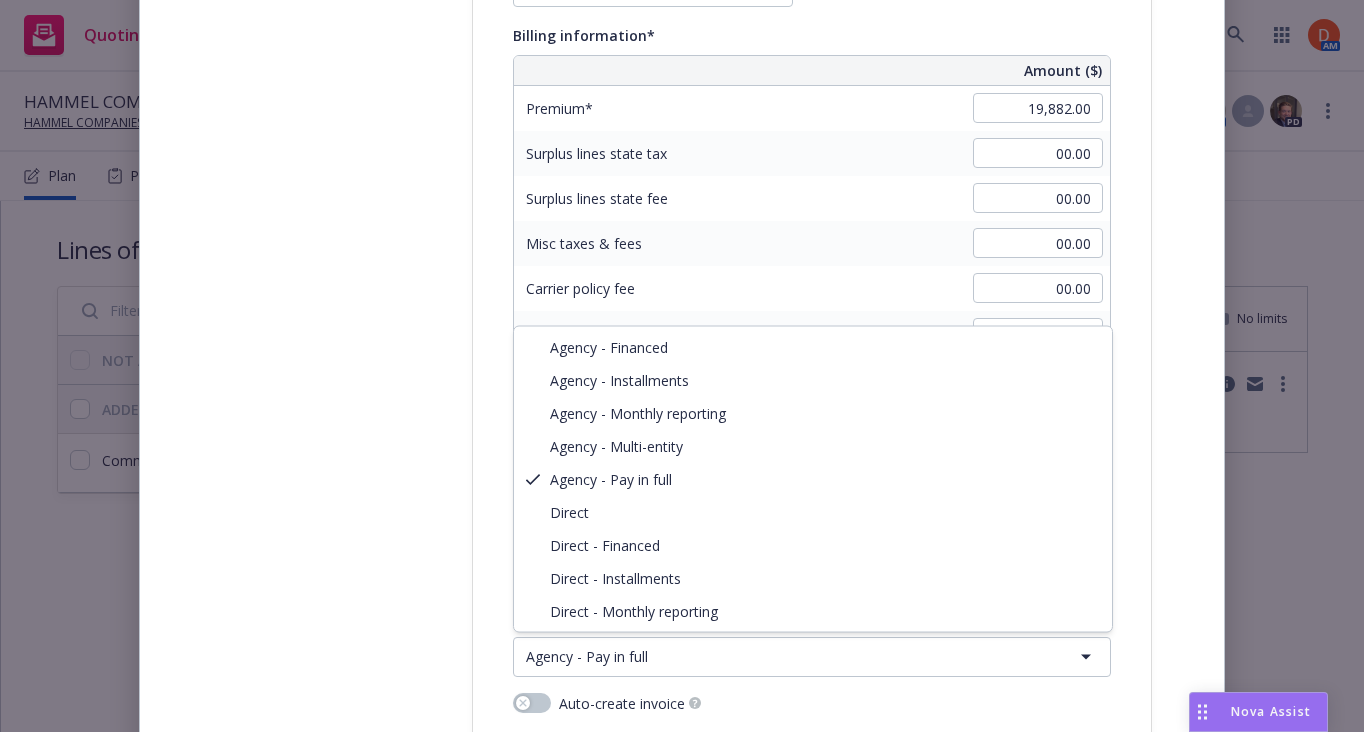 select on "DIRECT" 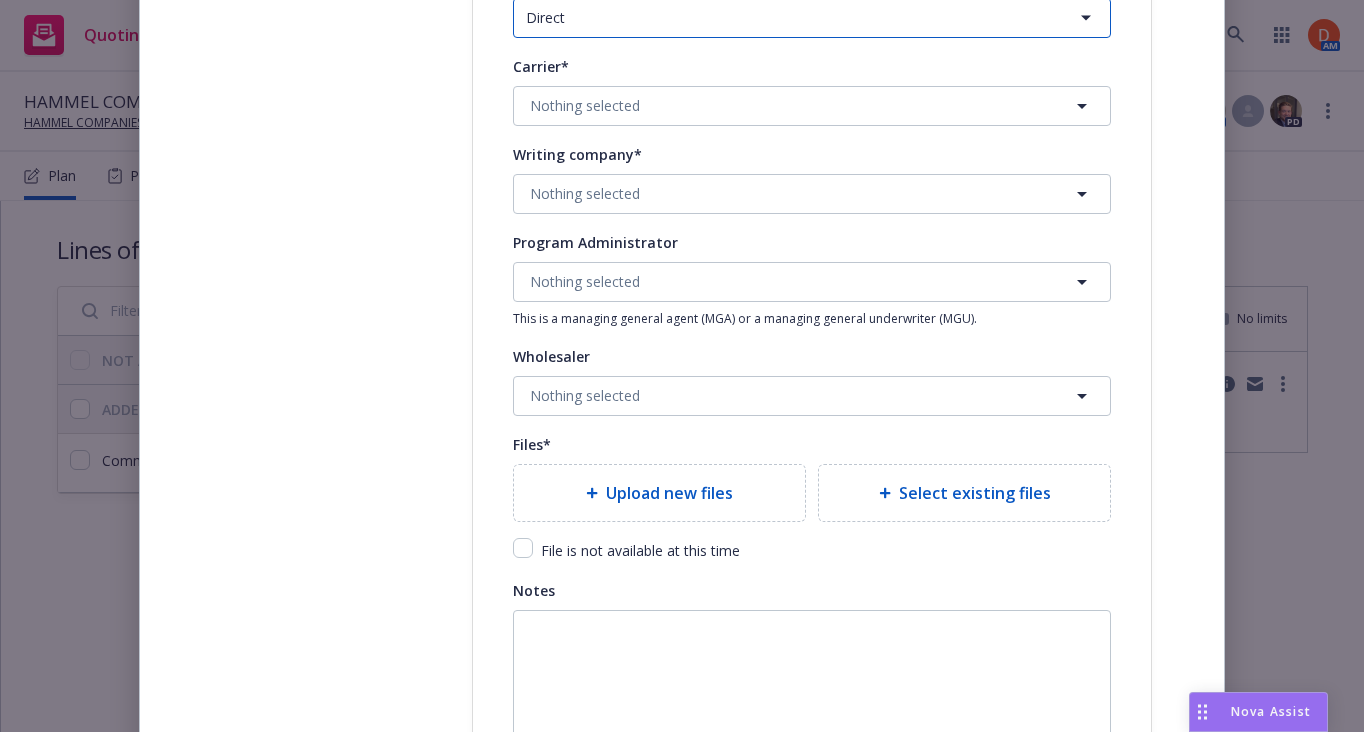 scroll, scrollTop: 1841, scrollLeft: 0, axis: vertical 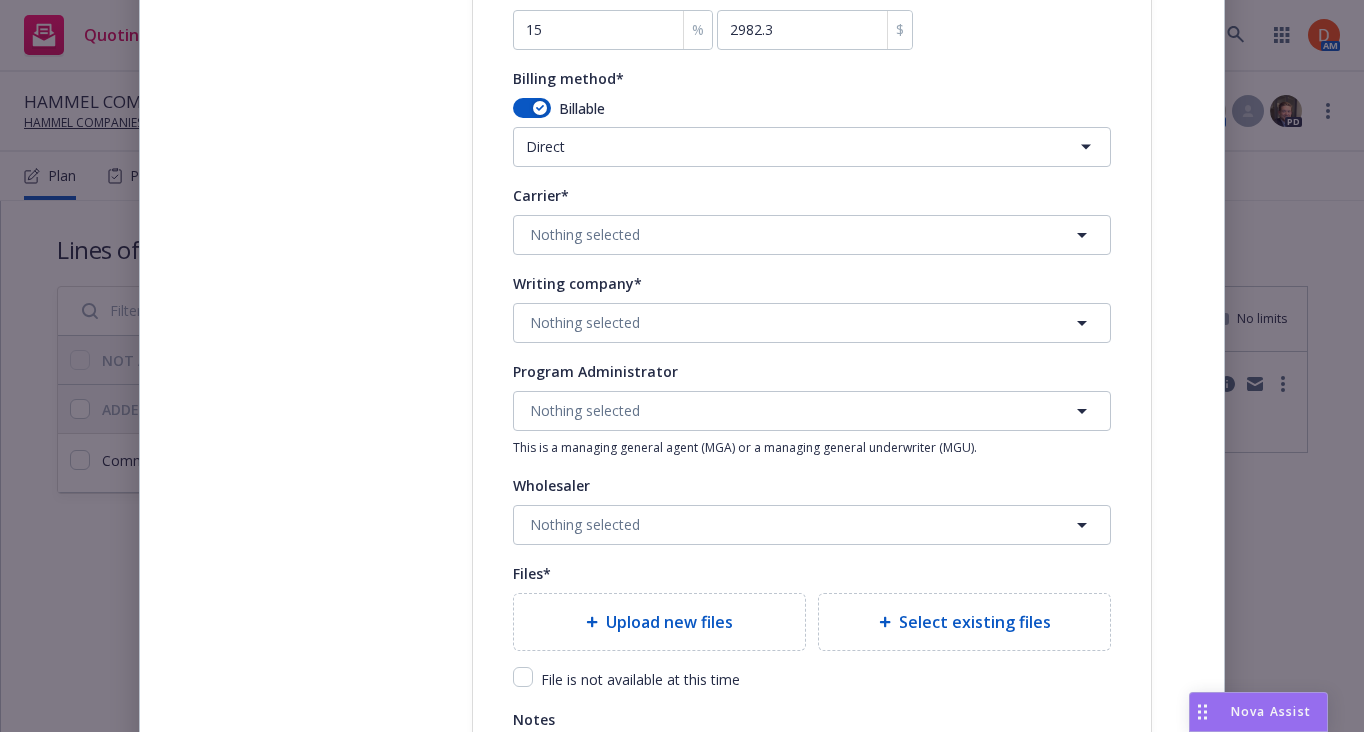click on "Writing company* Nothing selected" at bounding box center [812, 307] 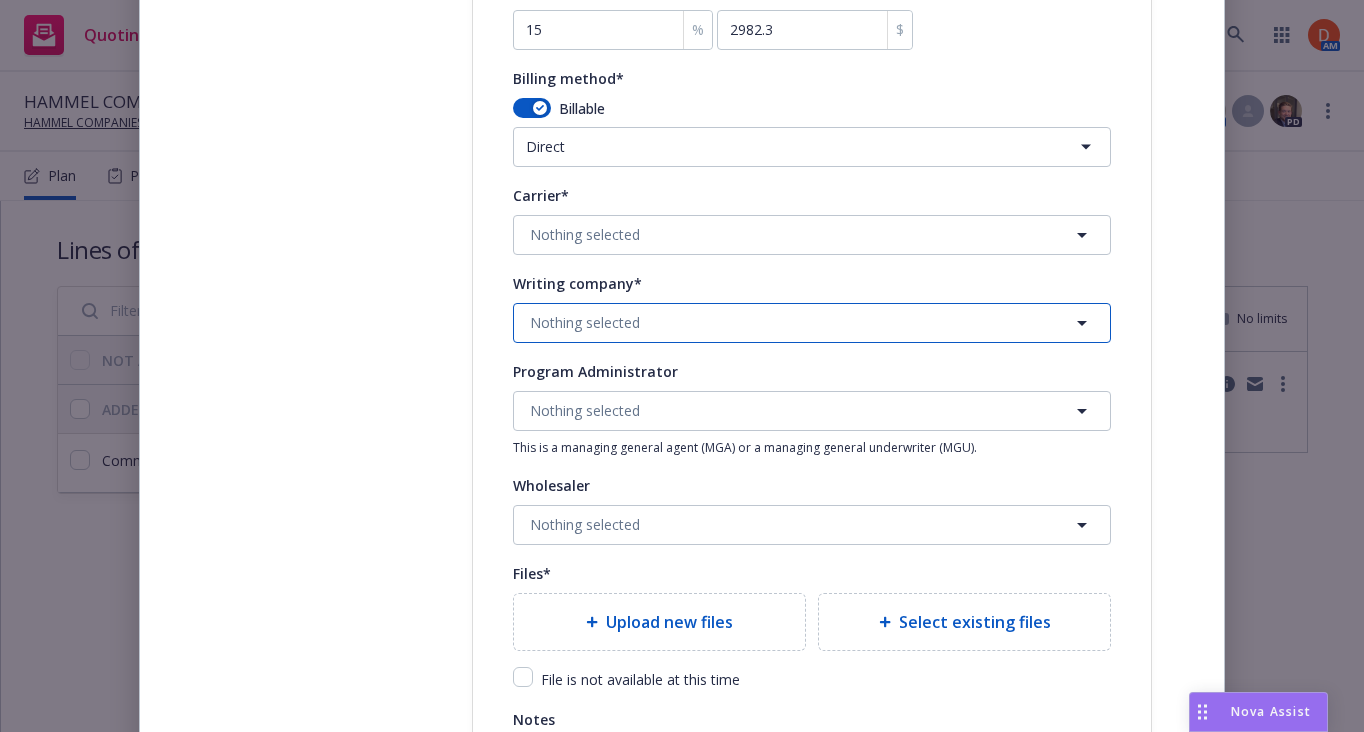click on "Nothing selected" at bounding box center [585, 322] 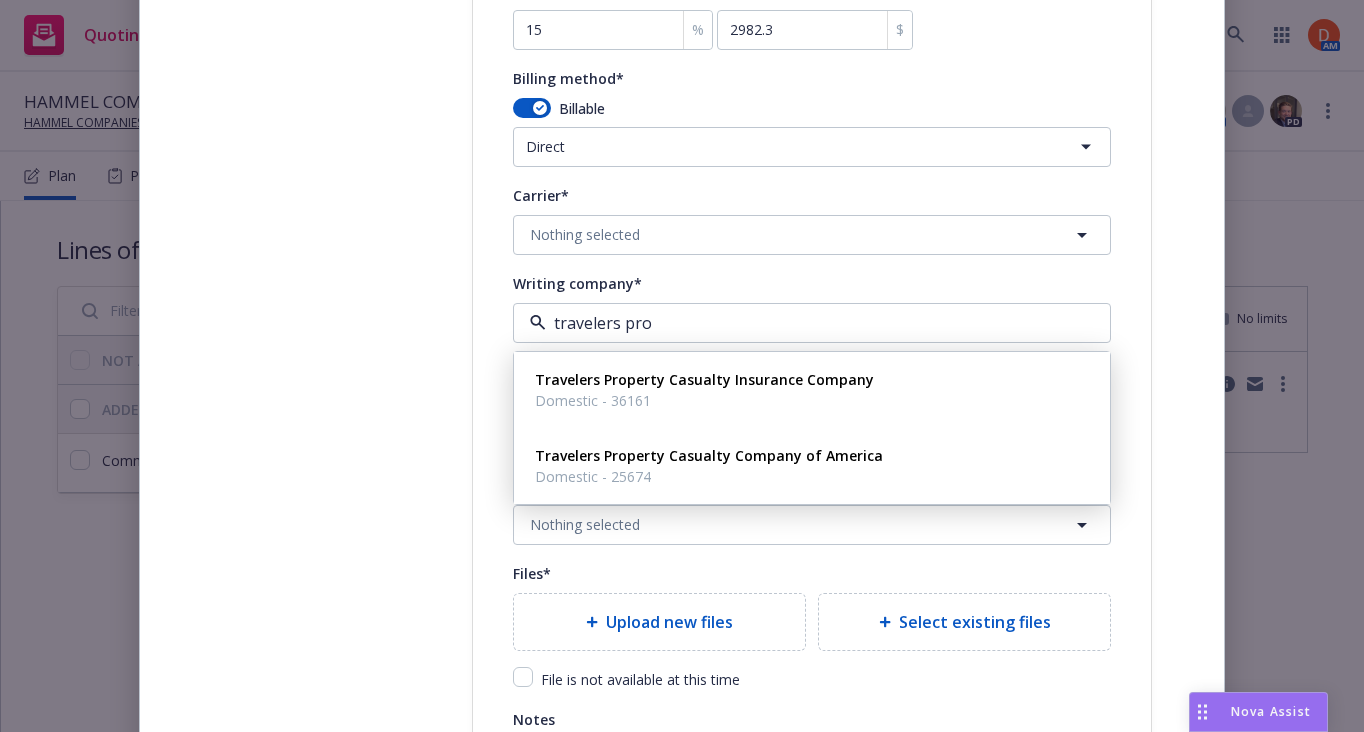 type on "travelers prop" 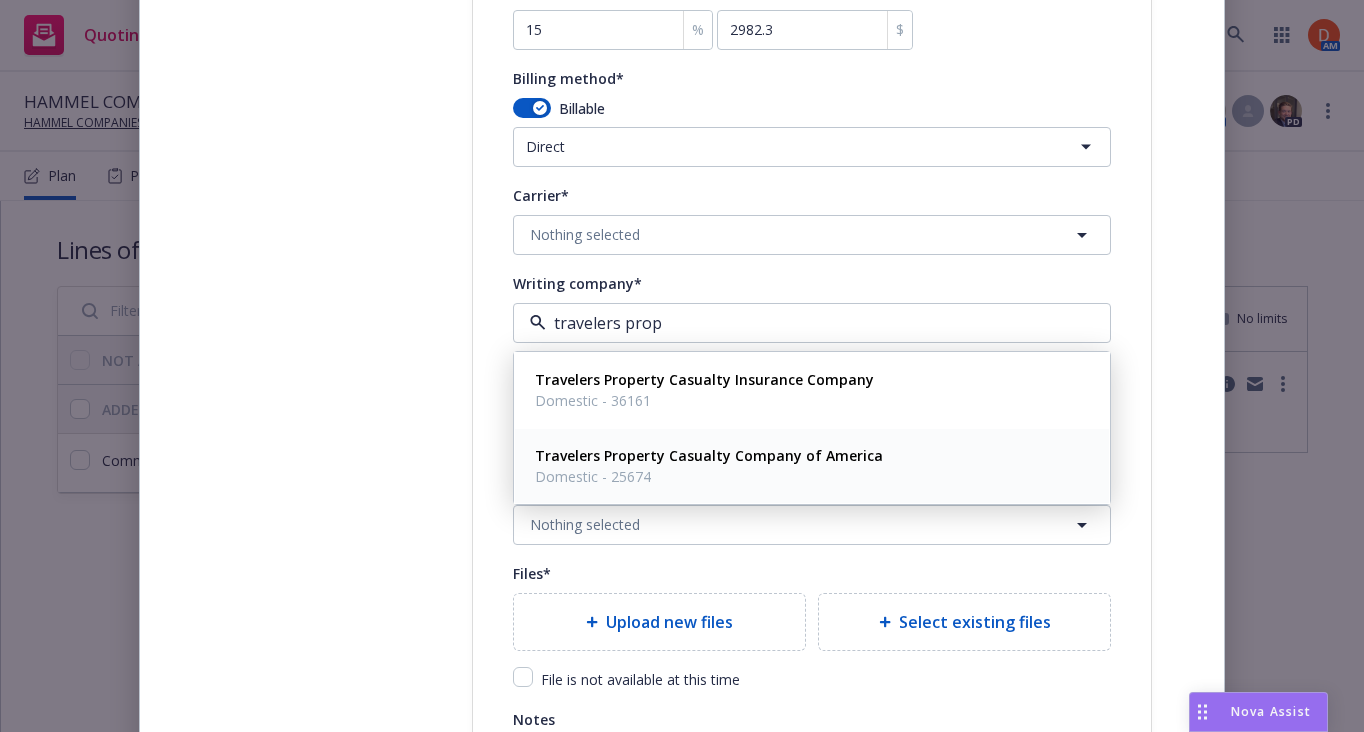 click on "Travelers Property Casualty Company of America" at bounding box center [709, 455] 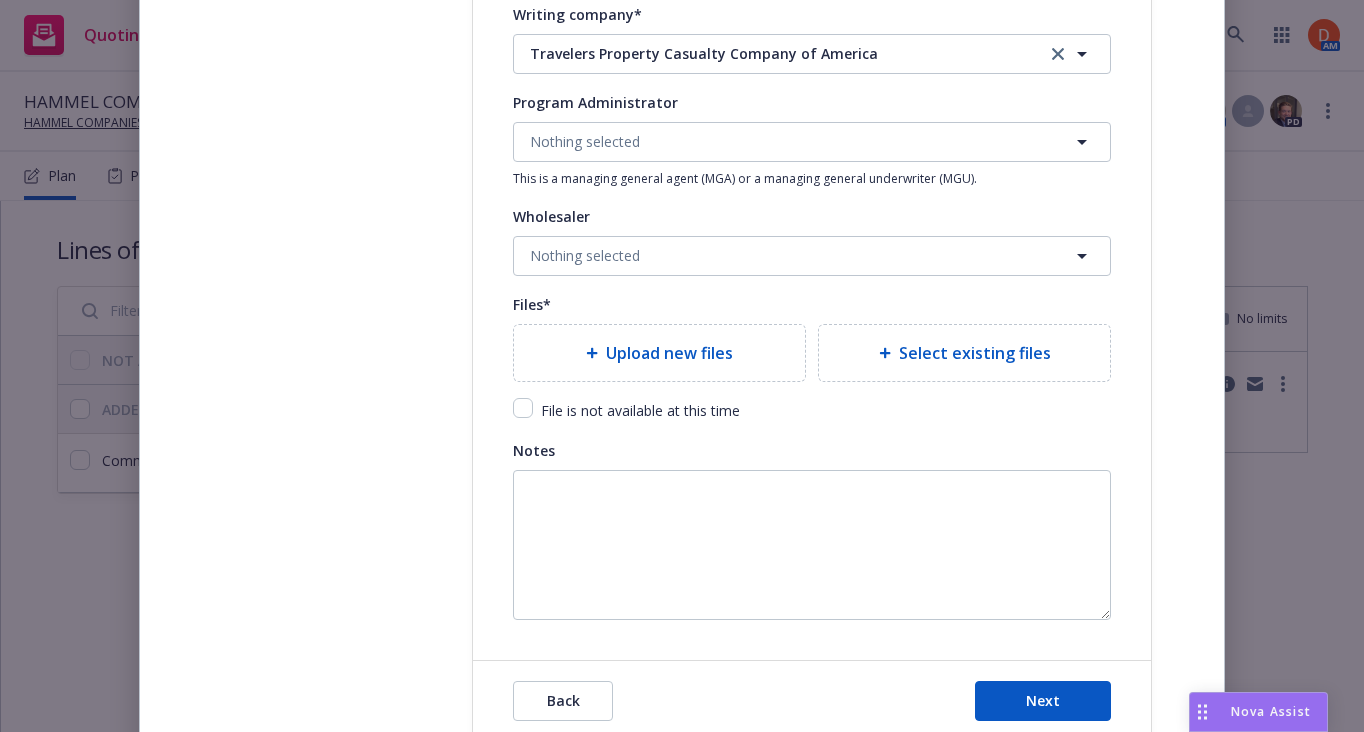 scroll, scrollTop: 2148, scrollLeft: 0, axis: vertical 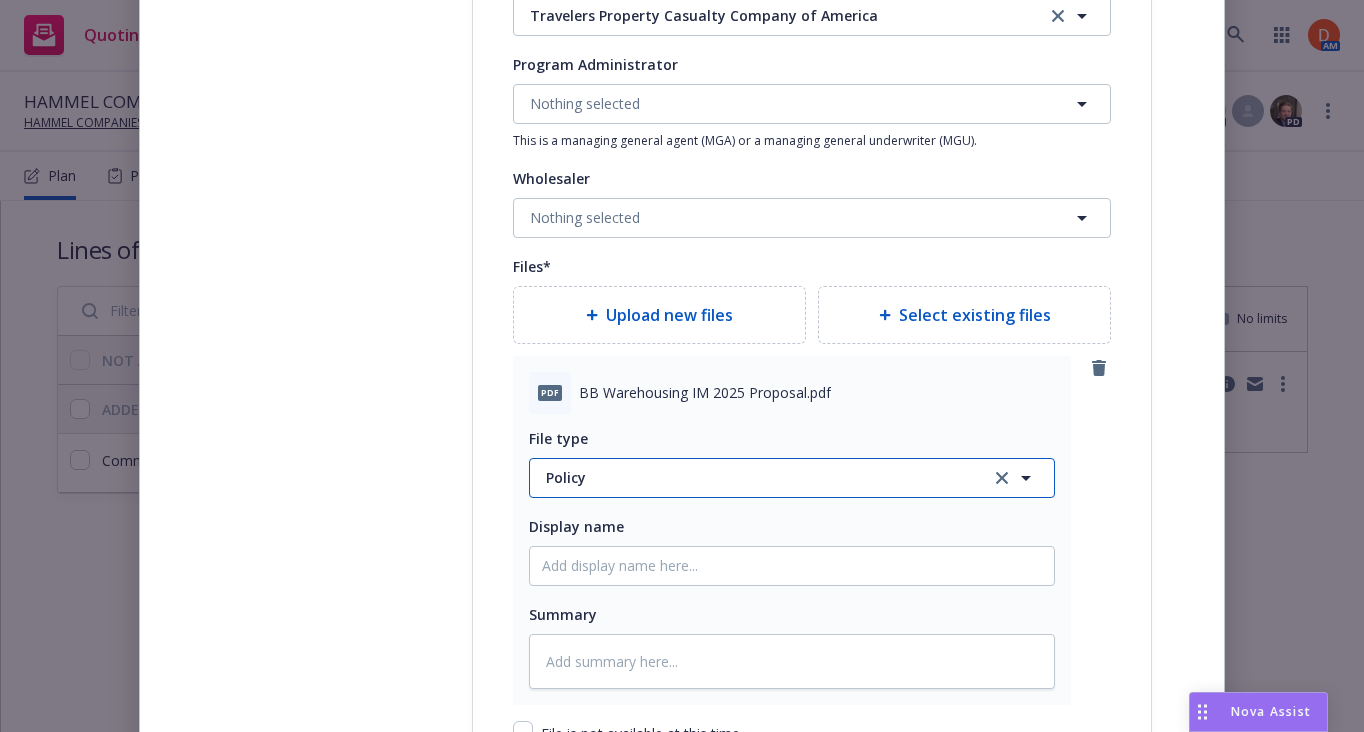 click on "Policy" at bounding box center (756, 477) 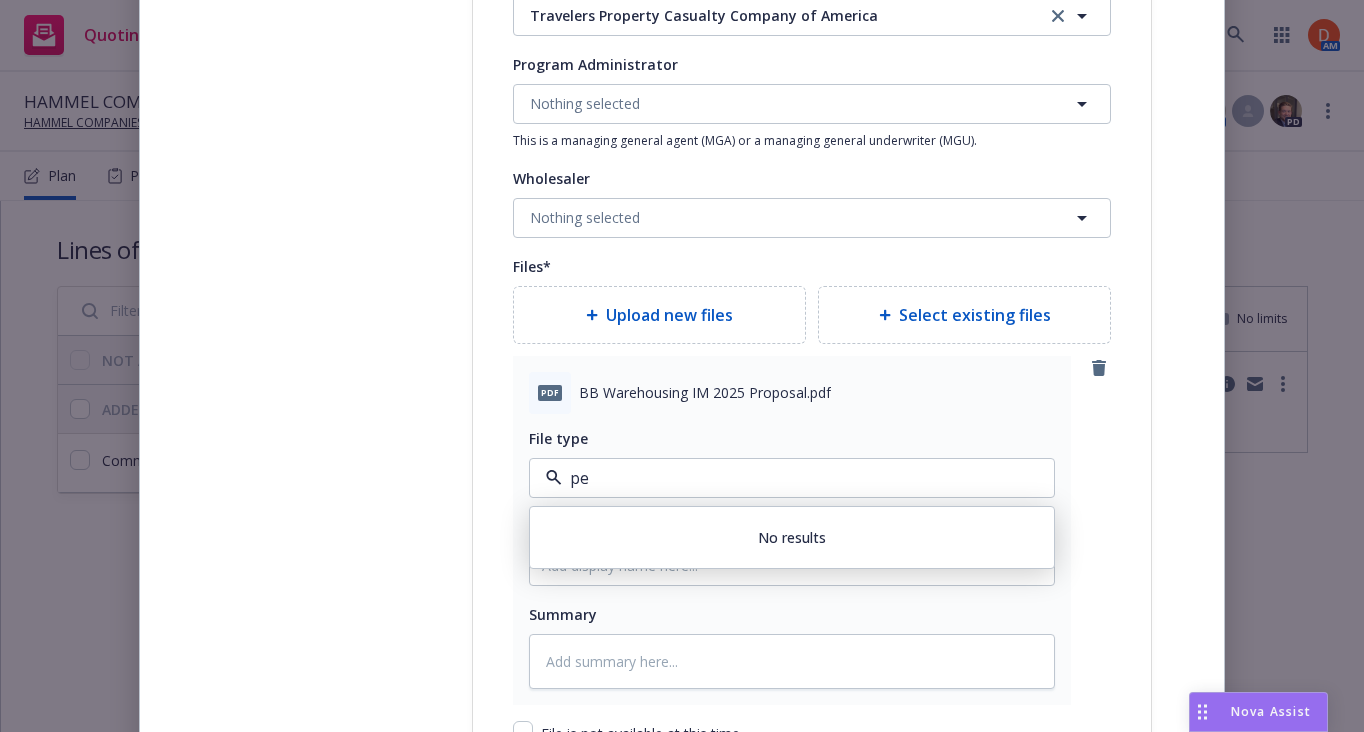 type on "p" 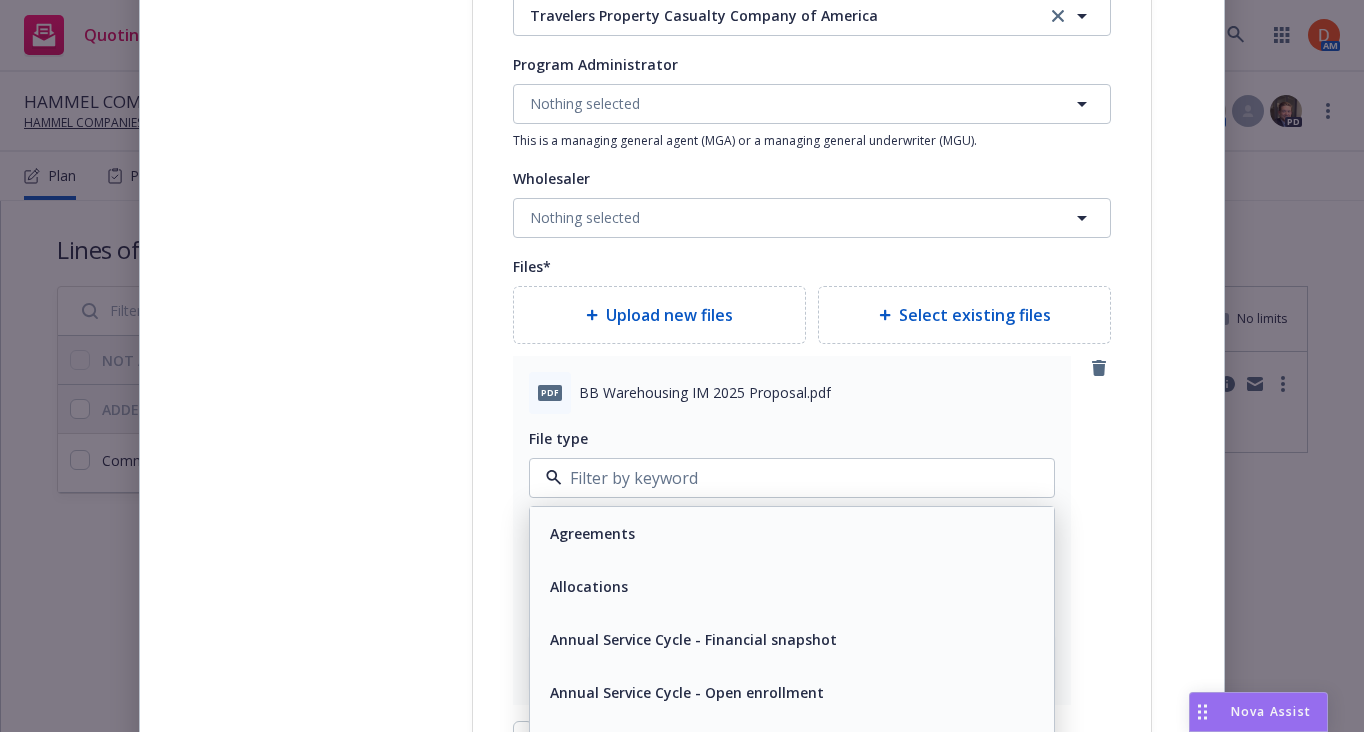 type on "u" 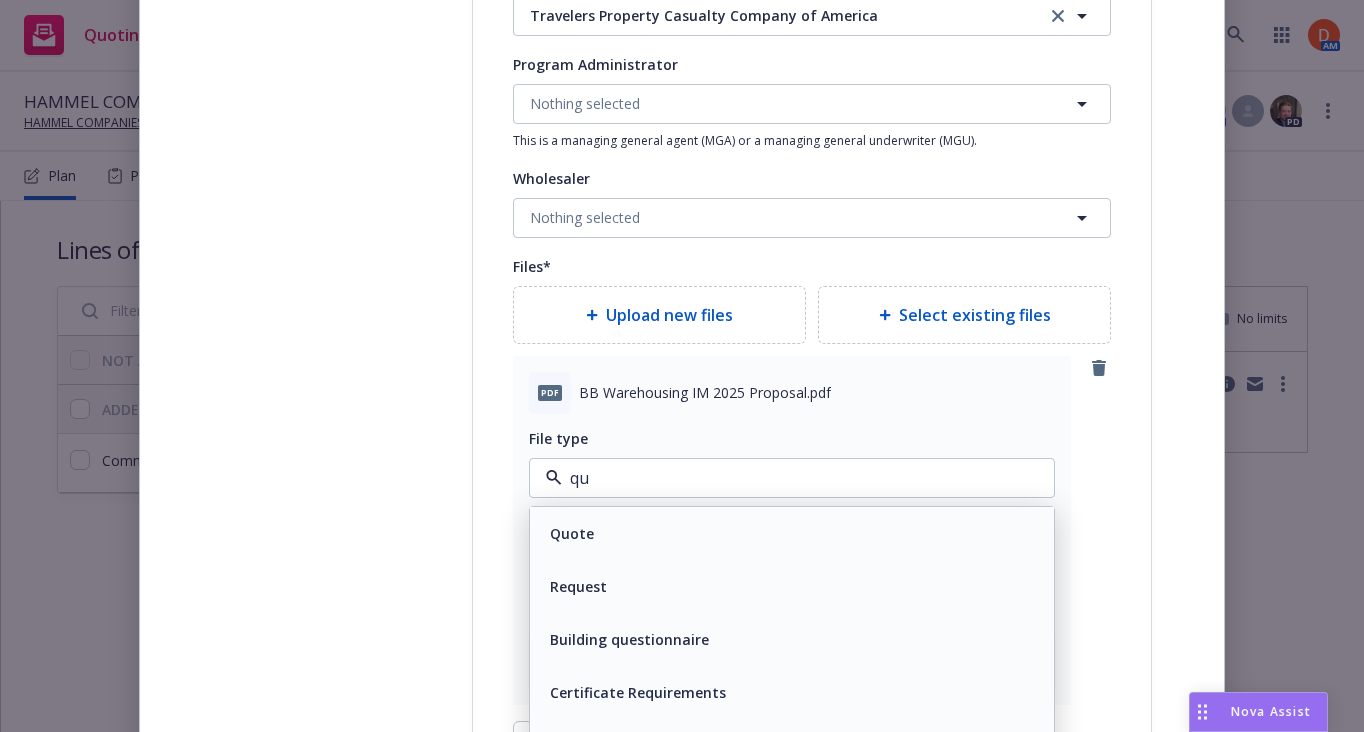 type on "quo" 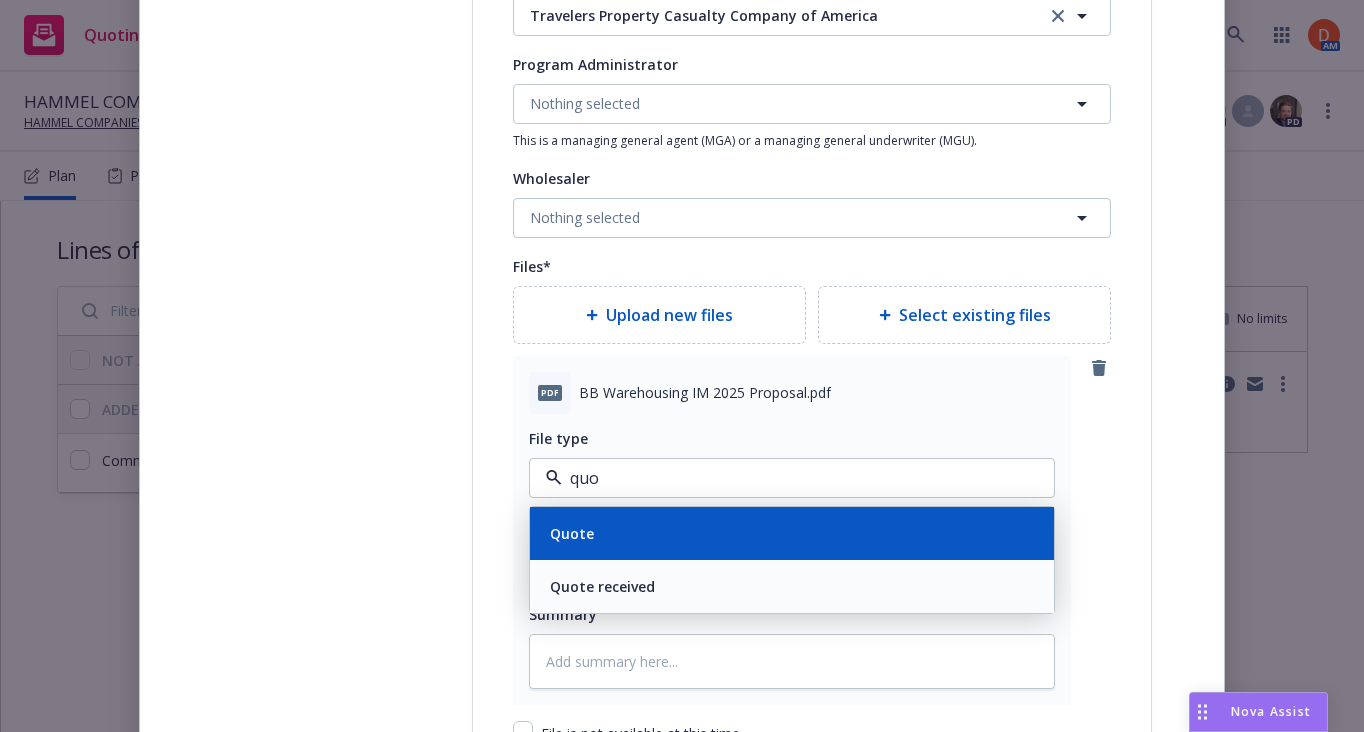 click on "Quote" at bounding box center (792, 533) 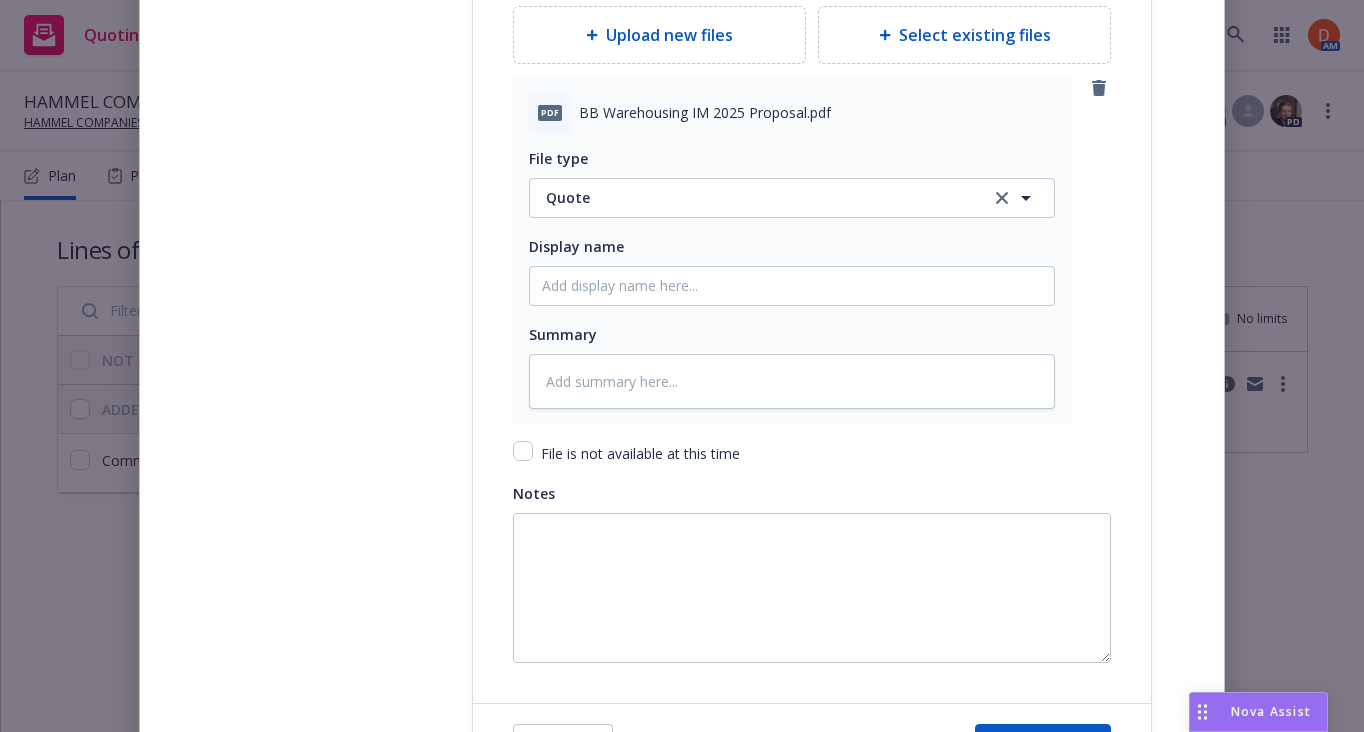 scroll, scrollTop: 2589, scrollLeft: 0, axis: vertical 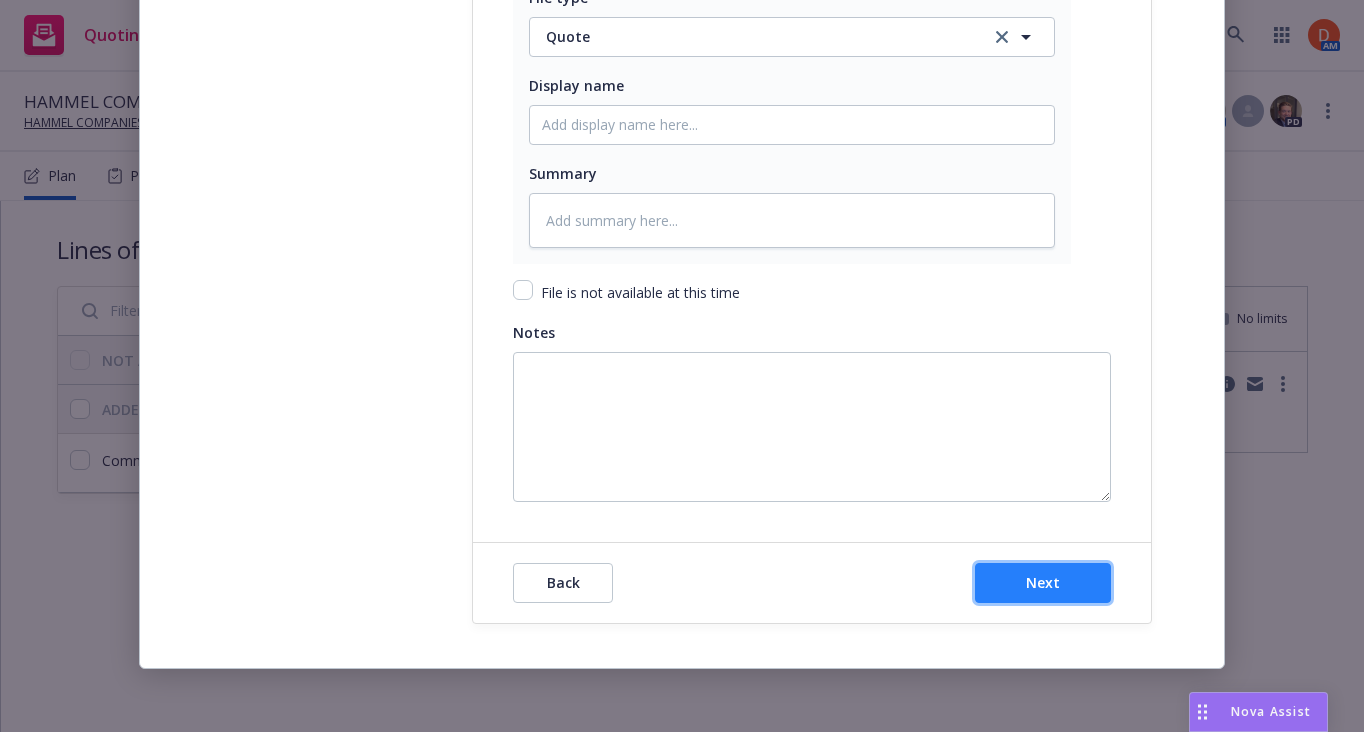 click on "Next" at bounding box center (1043, 583) 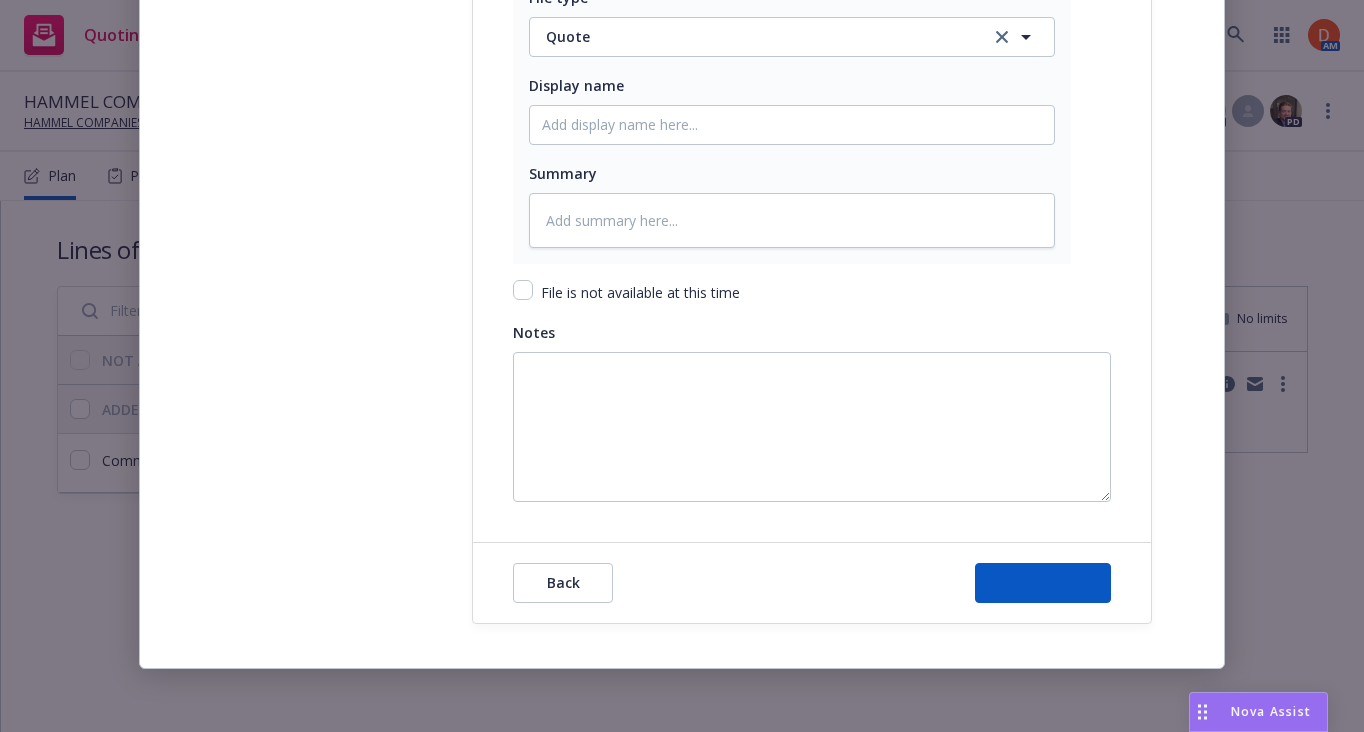 type on "x" 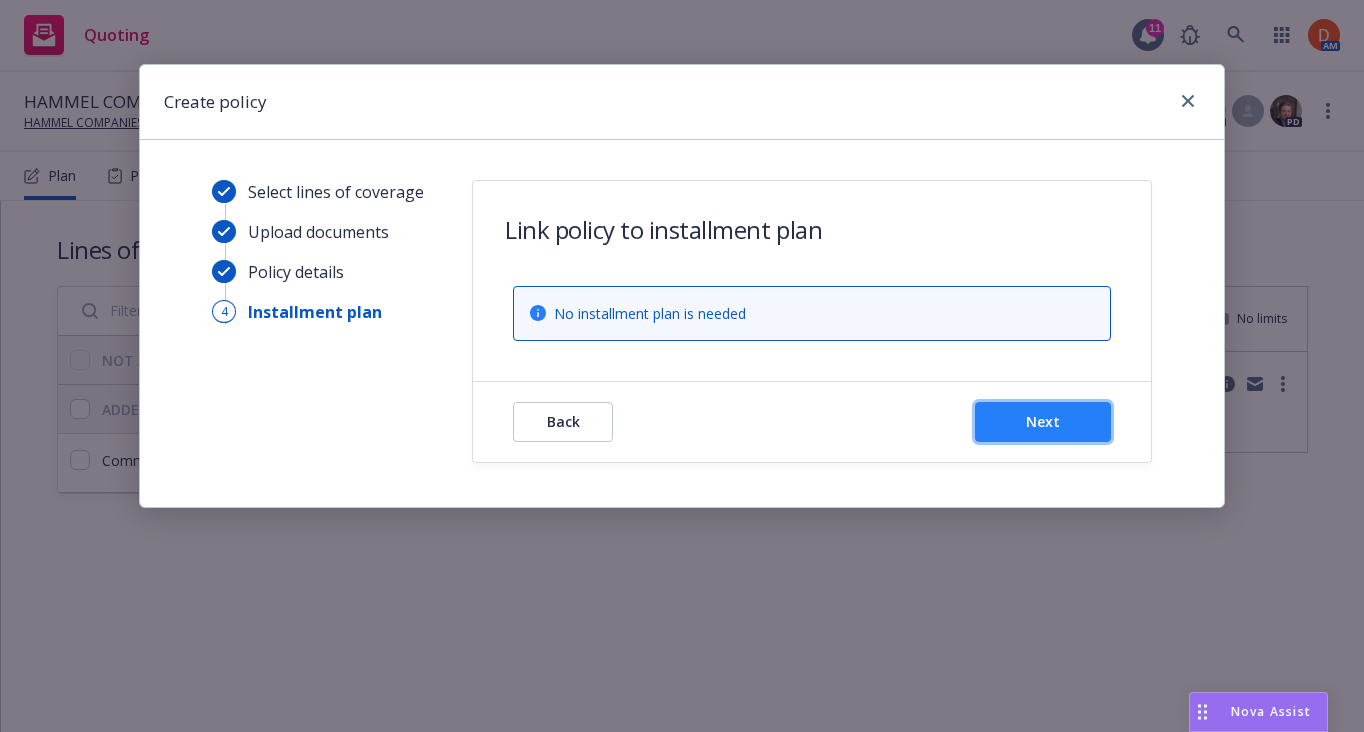 click on "Next" at bounding box center (1043, 422) 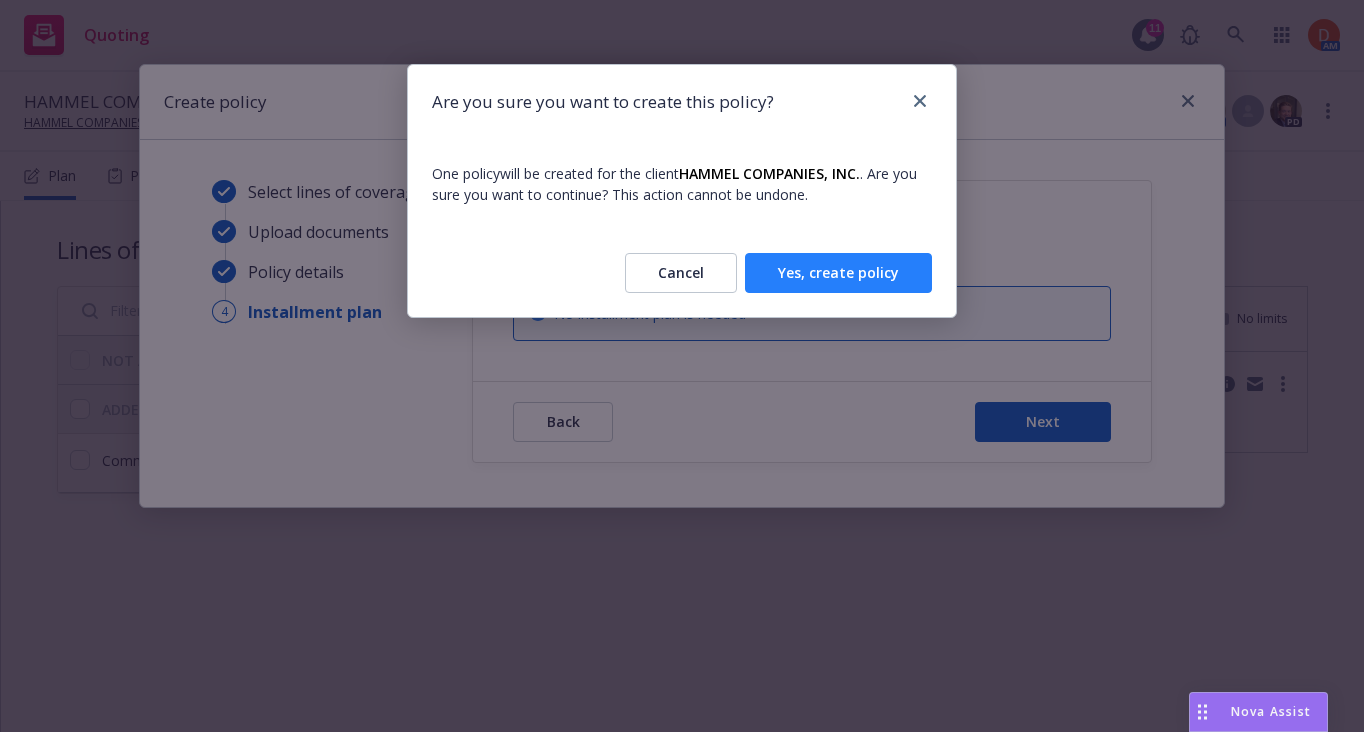 click on "Yes, create policy" at bounding box center [838, 273] 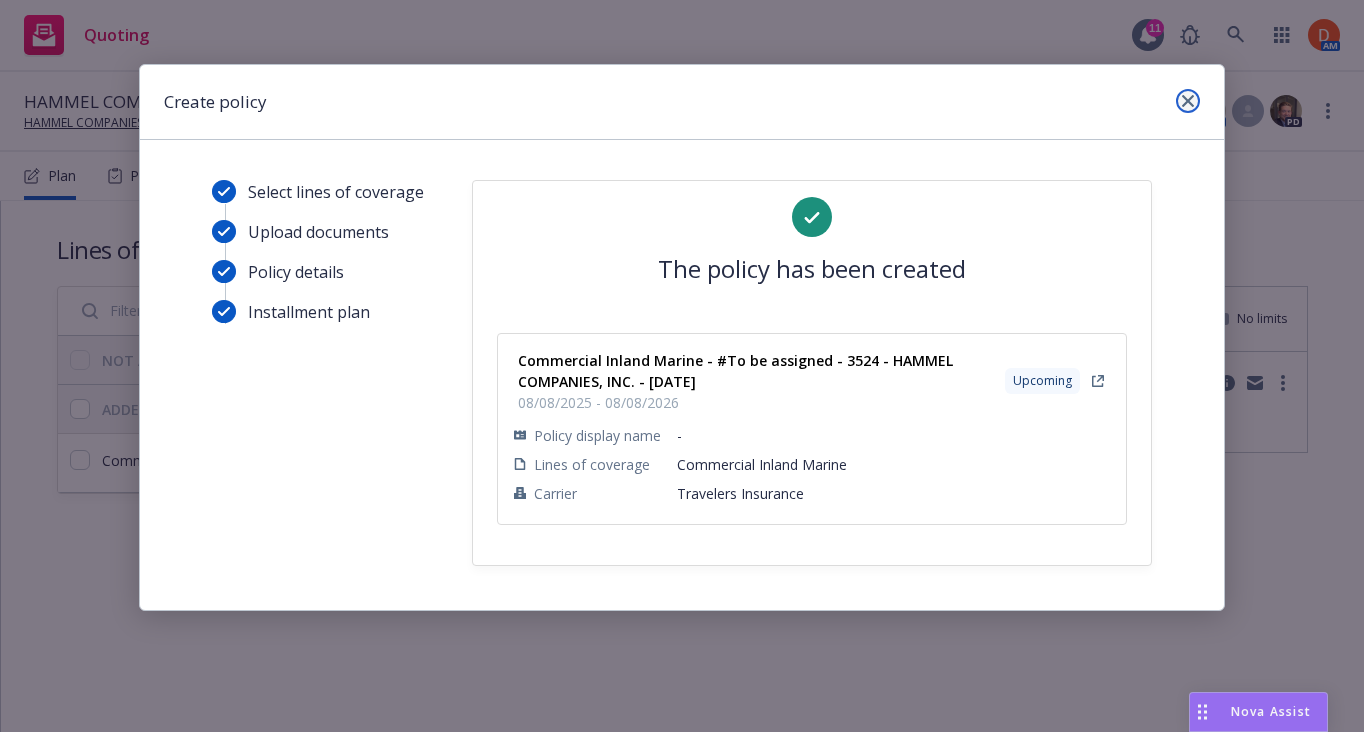 click 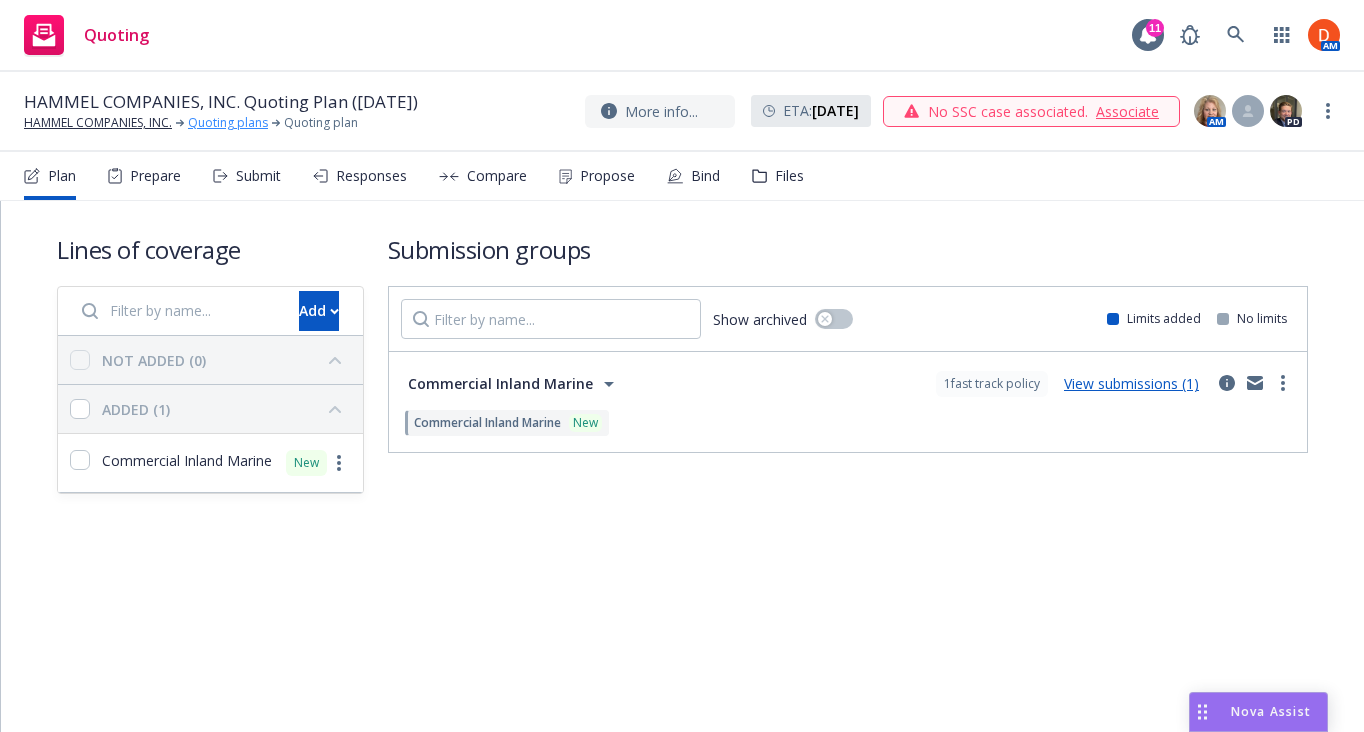 click on "Quoting plans" at bounding box center [228, 123] 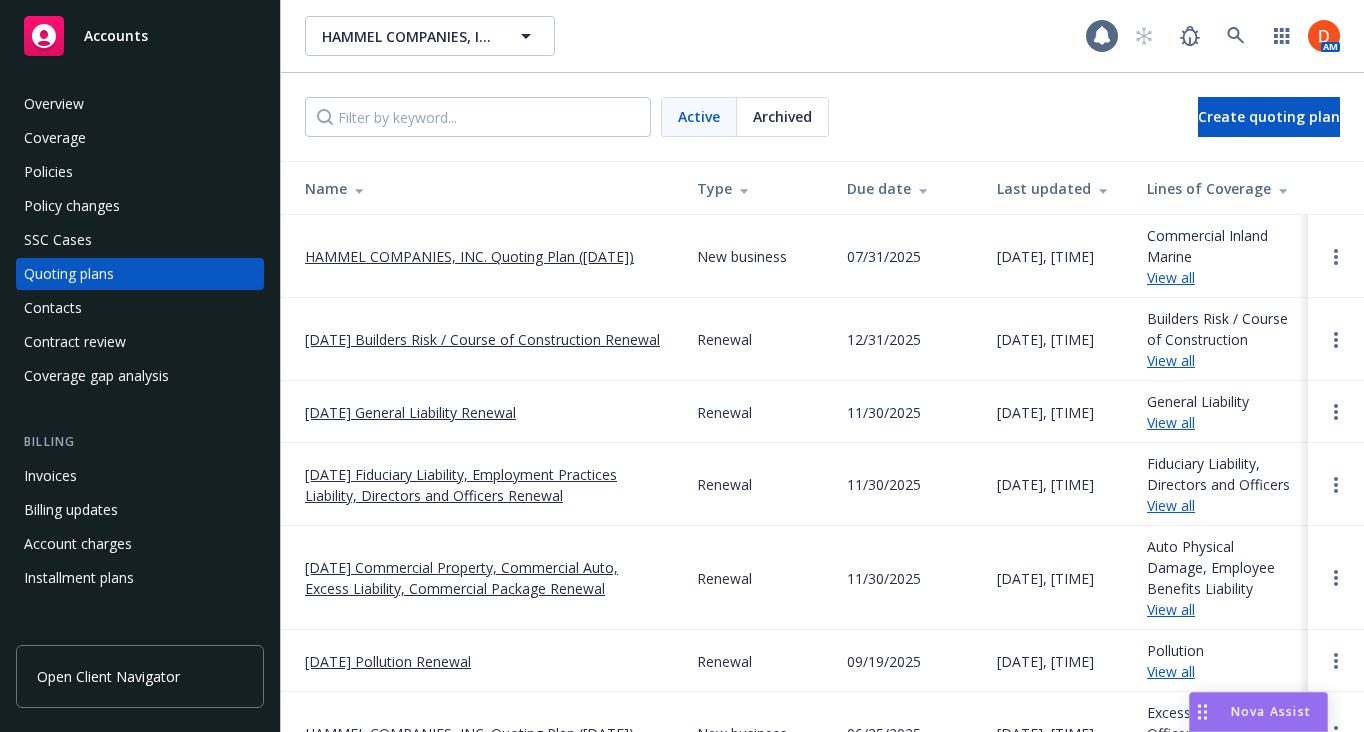 scroll, scrollTop: 0, scrollLeft: 0, axis: both 